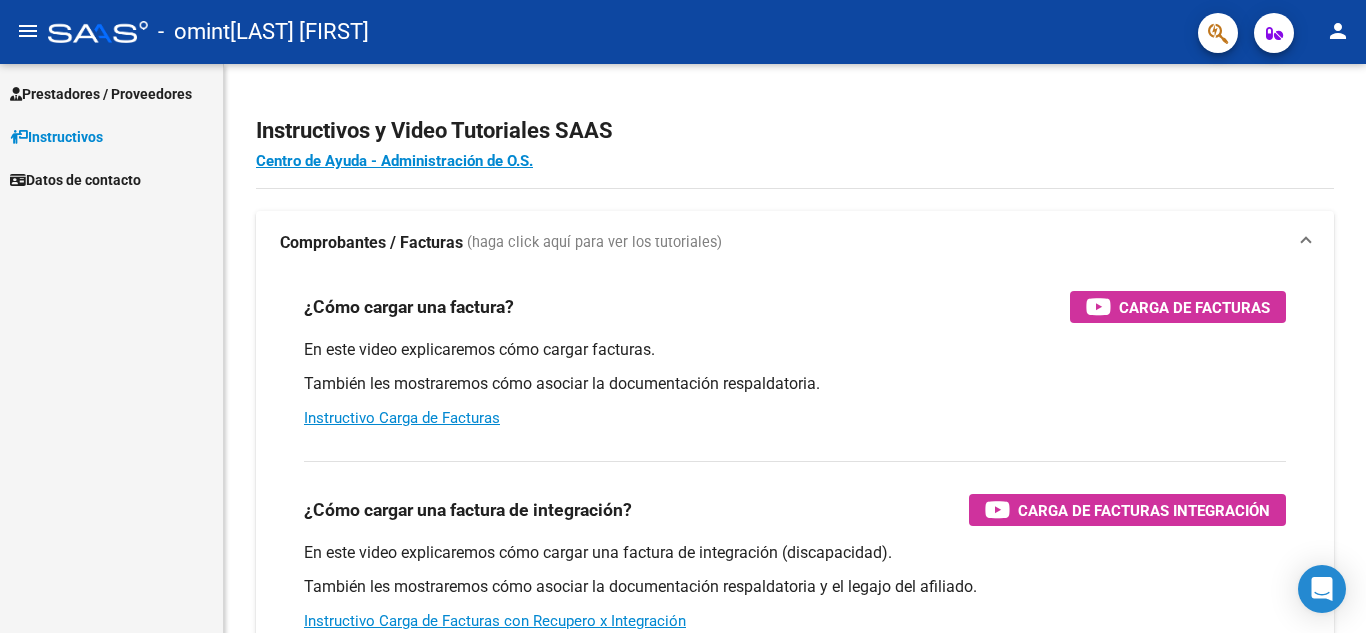 scroll, scrollTop: 0, scrollLeft: 0, axis: both 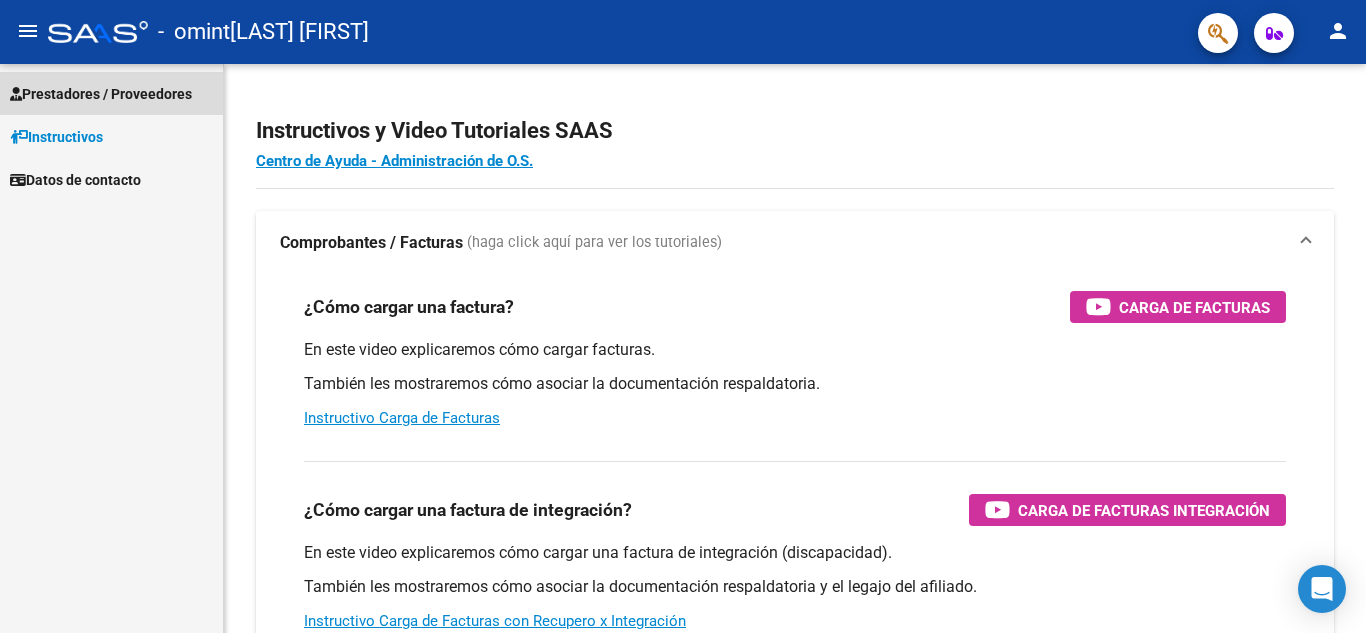 click on "Prestadores / Proveedores" at bounding box center [101, 94] 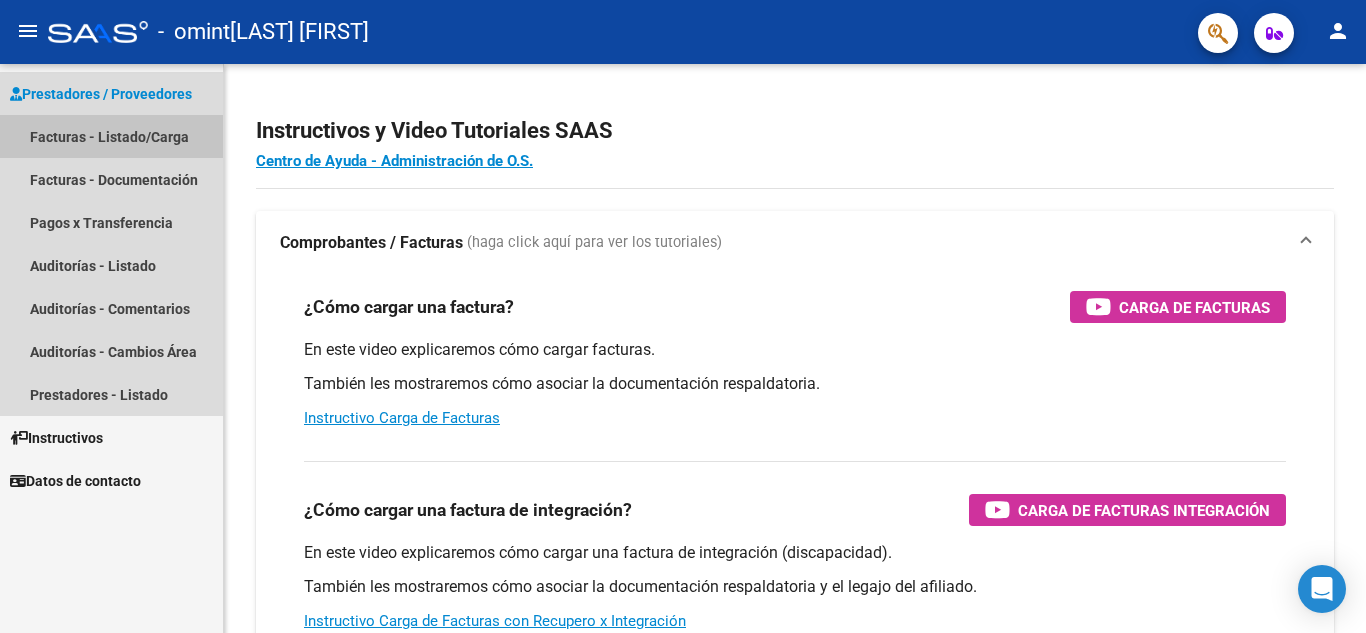 click on "Facturas - Listado/Carga" at bounding box center [111, 136] 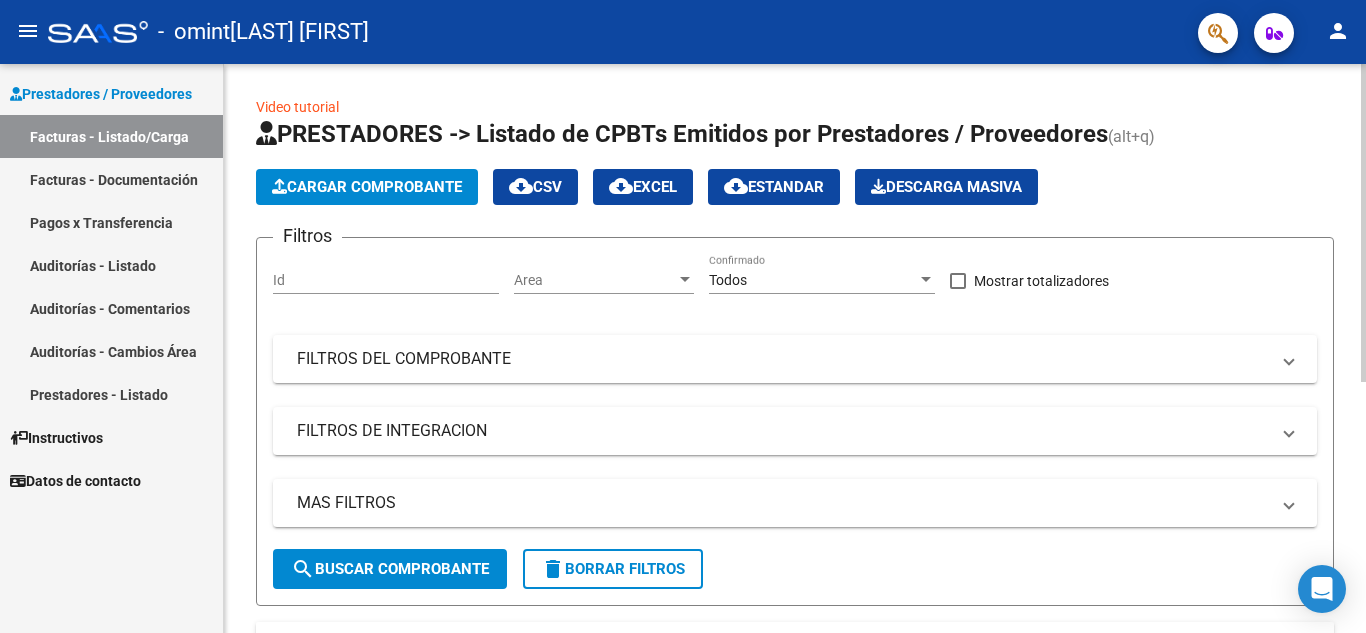 click on "Cargar Comprobante" 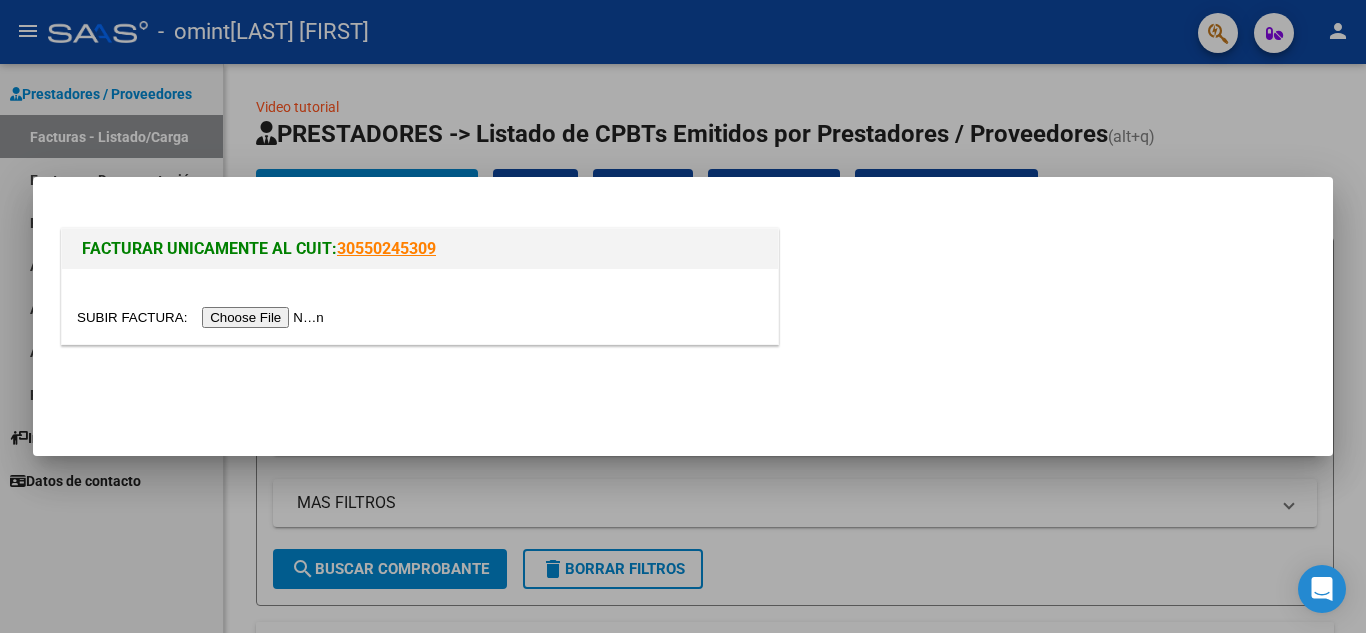 click at bounding box center (203, 317) 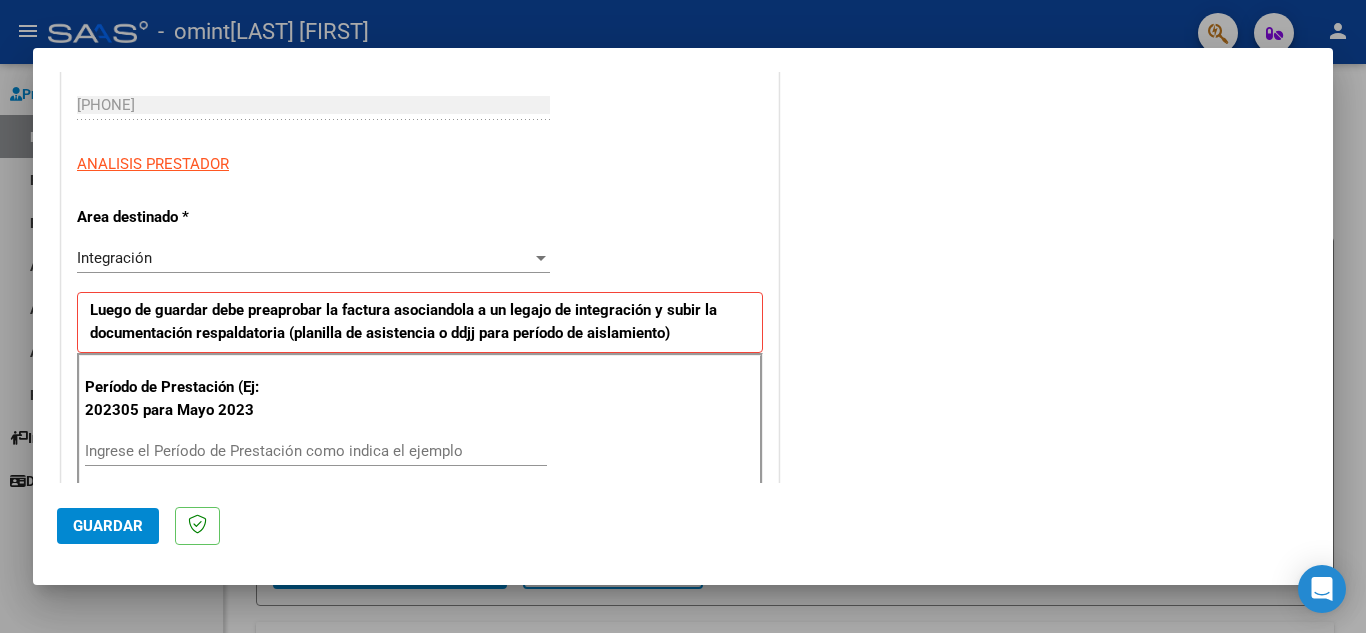 scroll, scrollTop: 400, scrollLeft: 0, axis: vertical 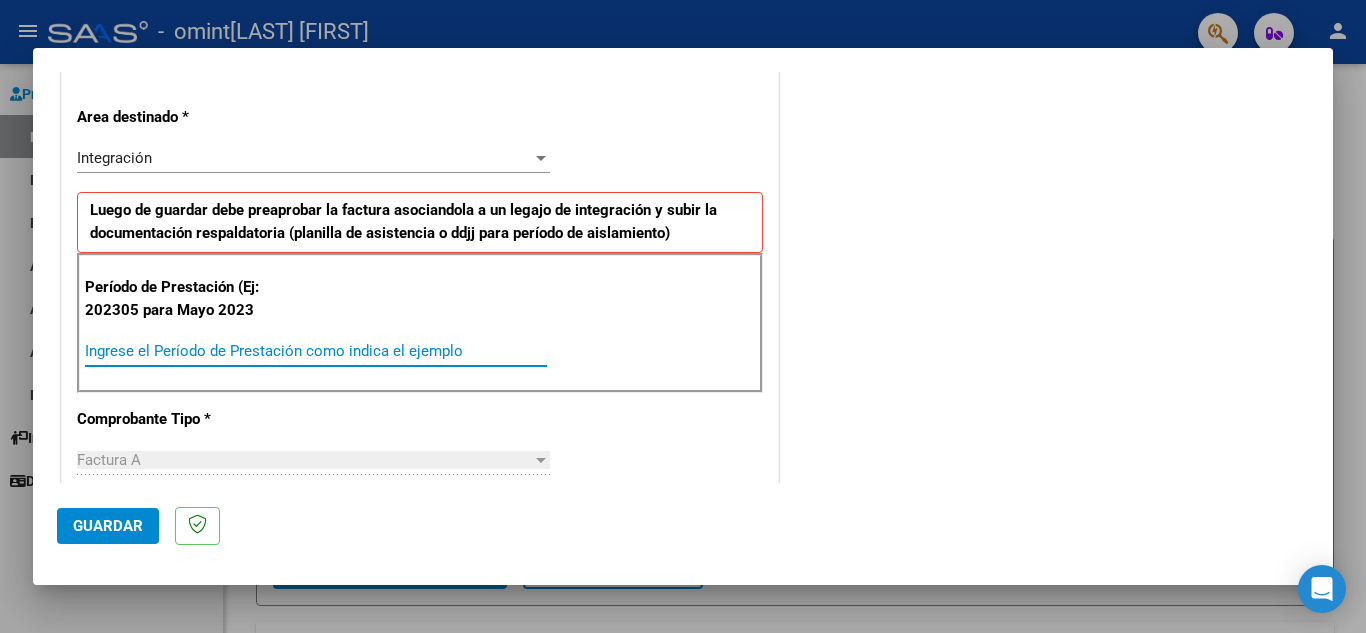 click on "Ingrese el Período de Prestación como indica el ejemplo" at bounding box center (316, 351) 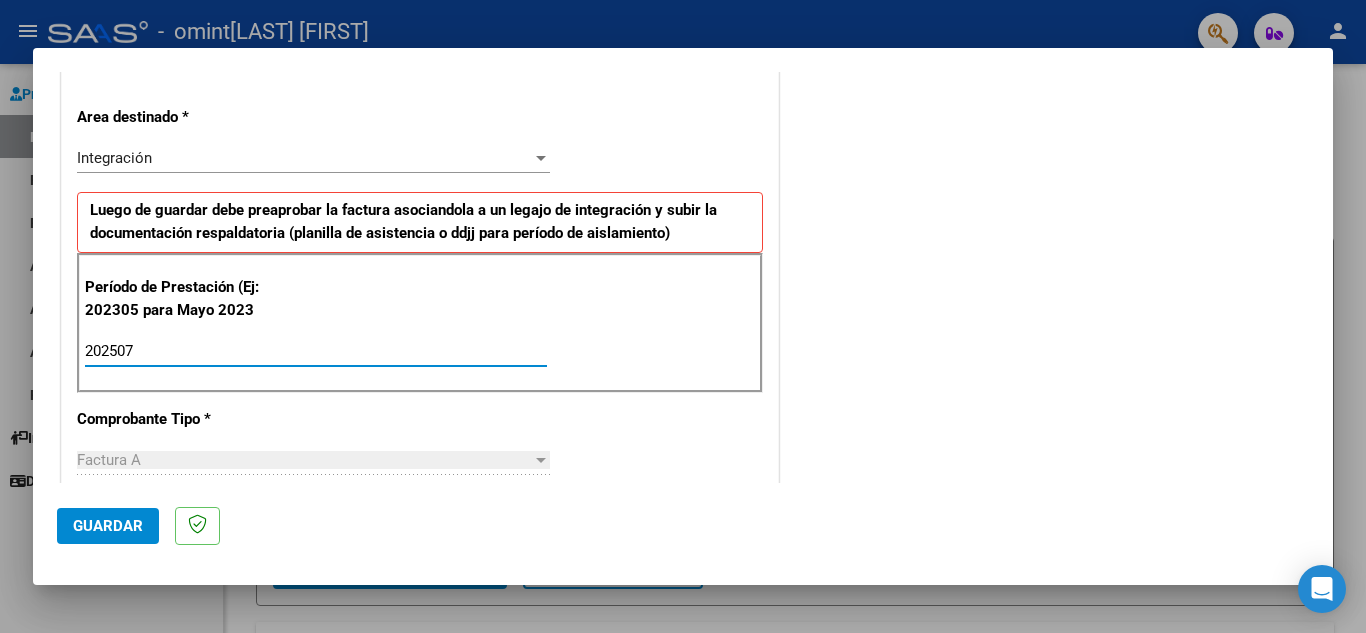 type on "202507" 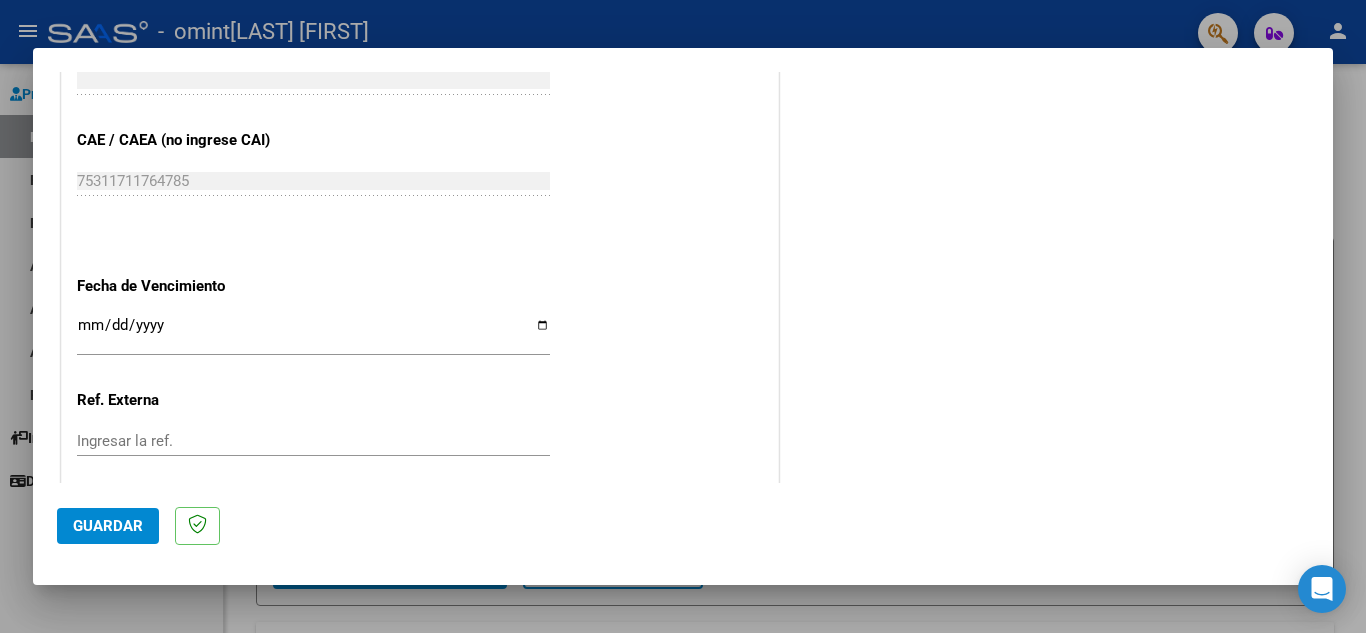 scroll, scrollTop: 1200, scrollLeft: 0, axis: vertical 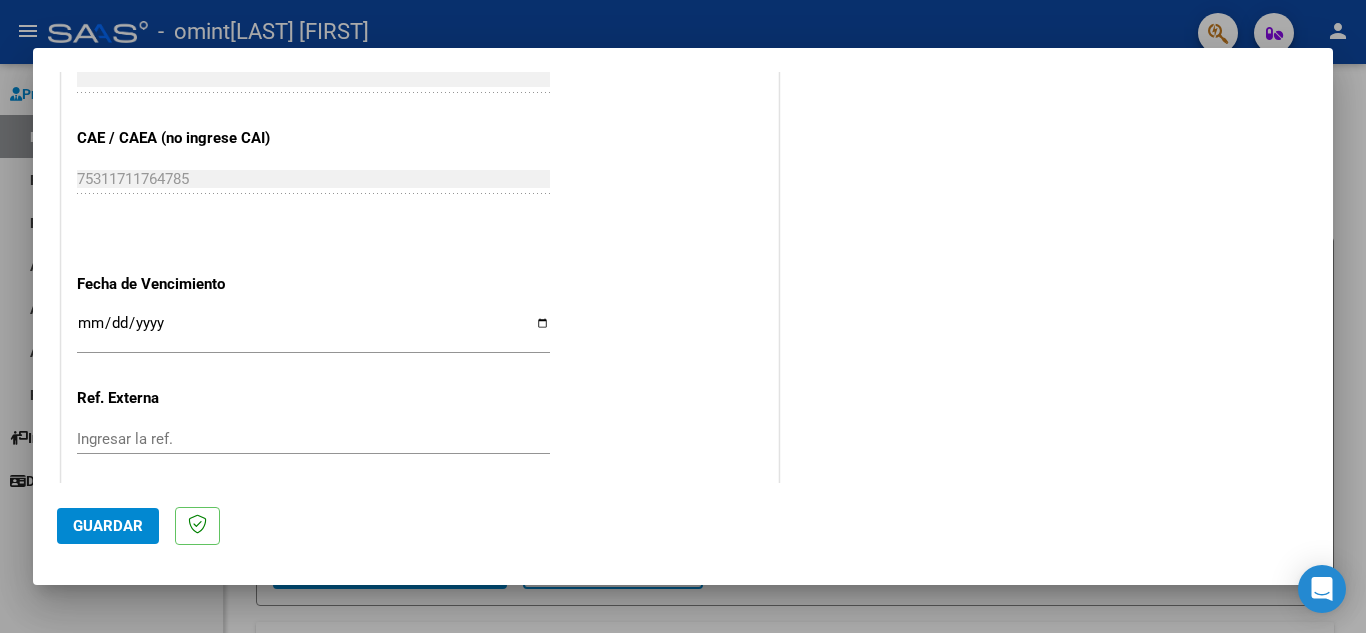 click on "Ingresar la fecha" at bounding box center [313, 331] 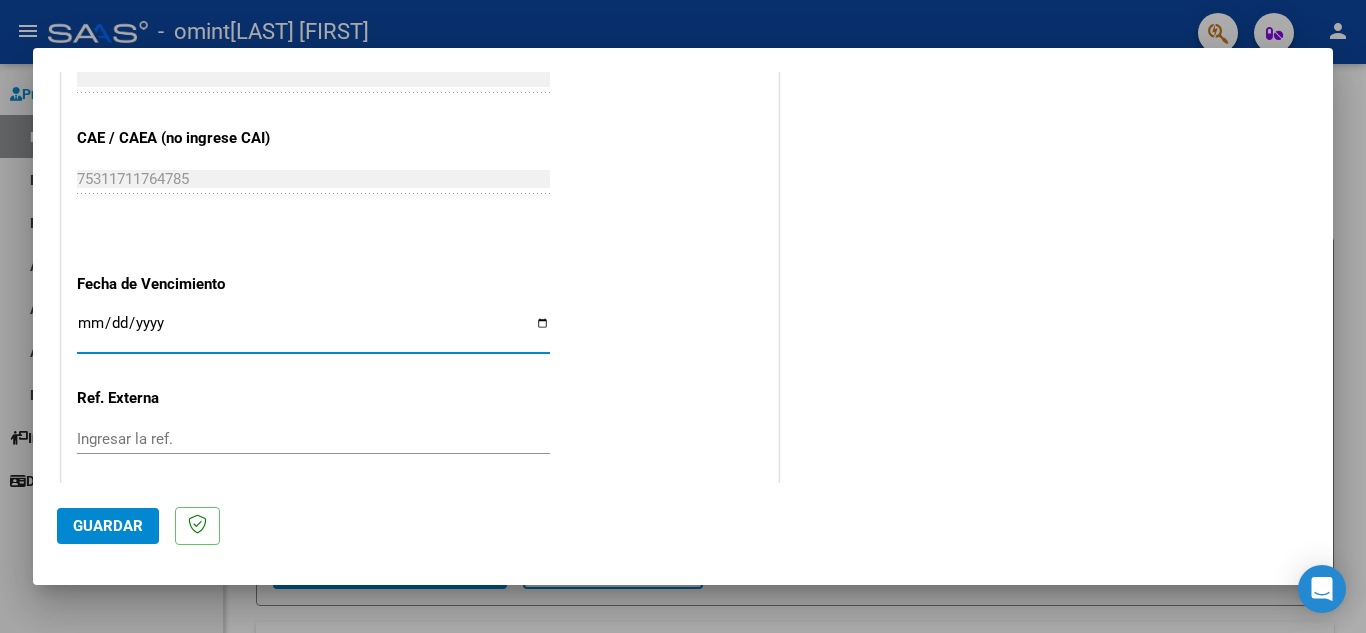 click on "Ingresar la fecha" at bounding box center (313, 331) 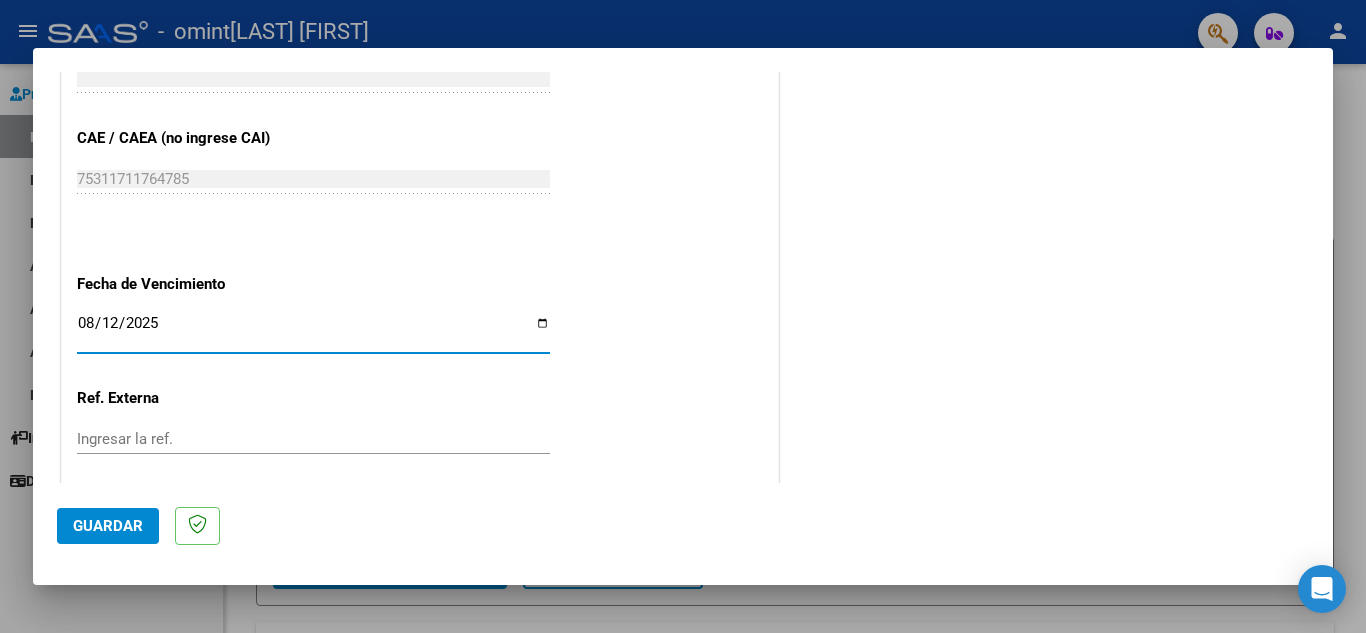 type on "2025-08-12" 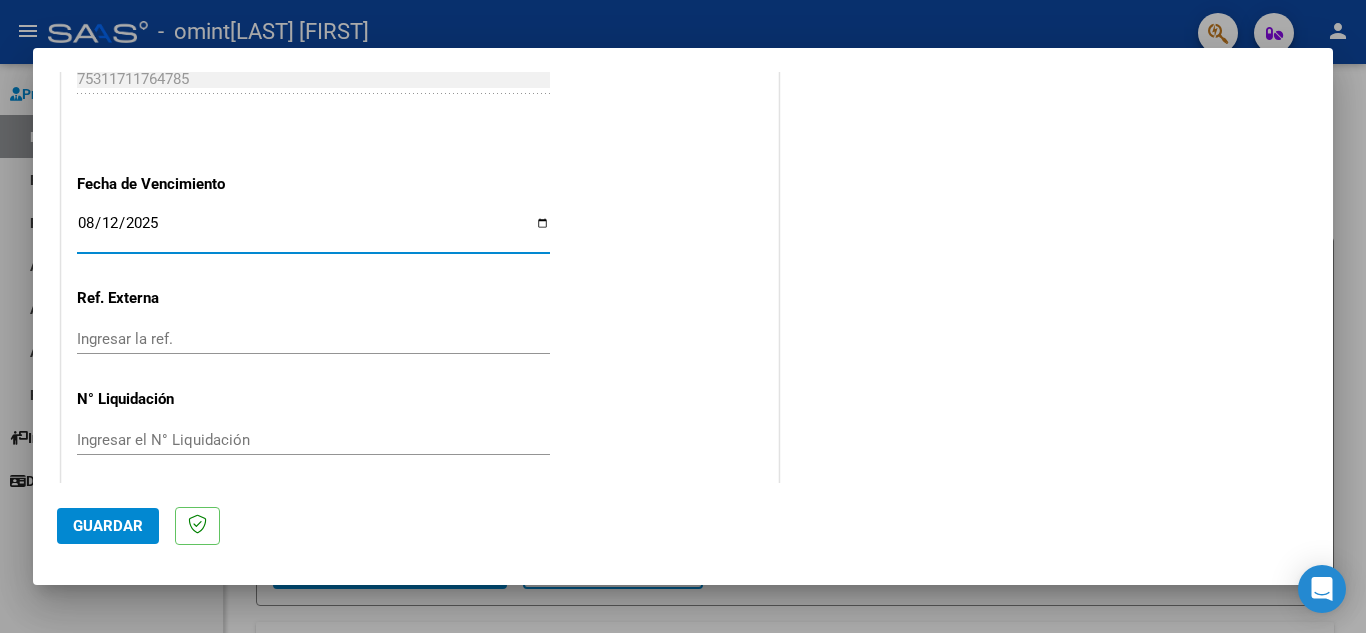 scroll, scrollTop: 1311, scrollLeft: 0, axis: vertical 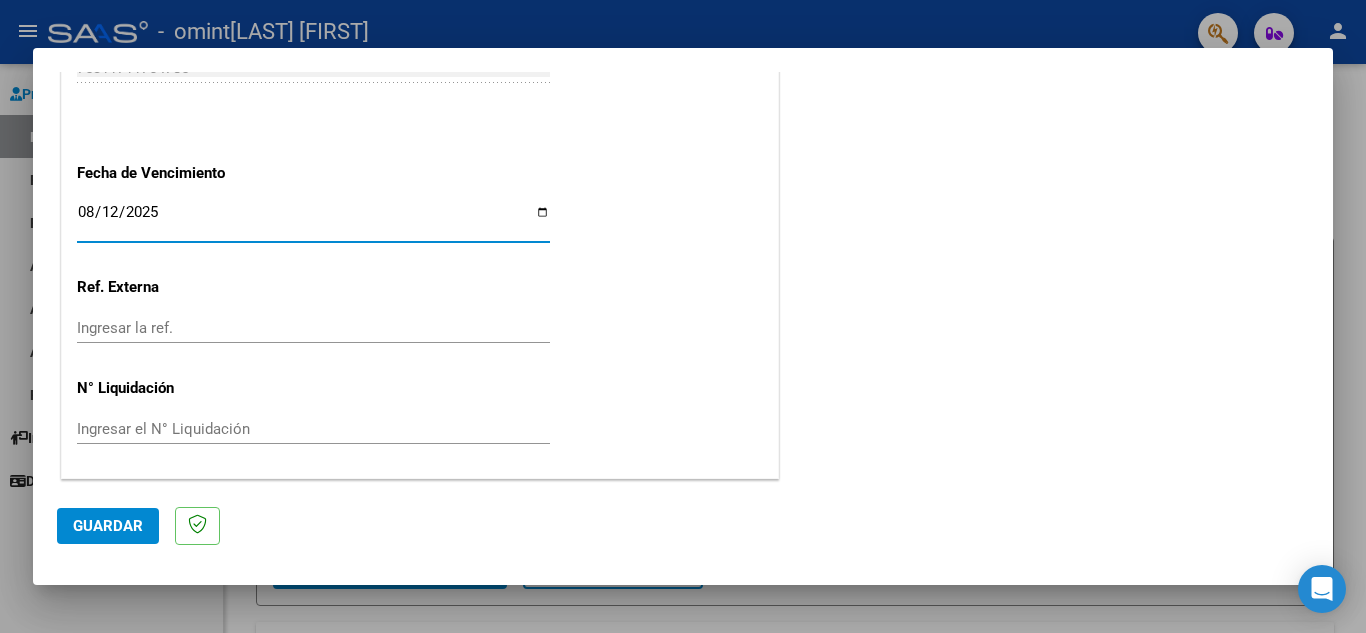 click on "Ingresar el N° Liquidación" at bounding box center (313, 429) 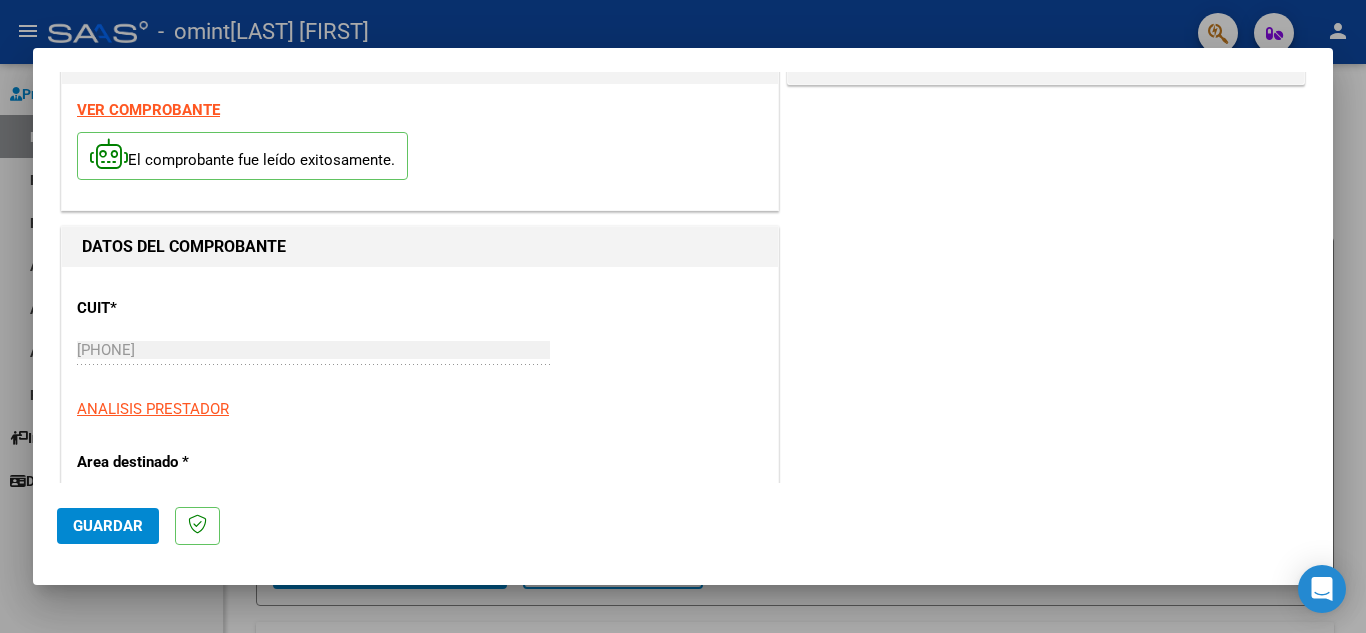 scroll, scrollTop: 0, scrollLeft: 0, axis: both 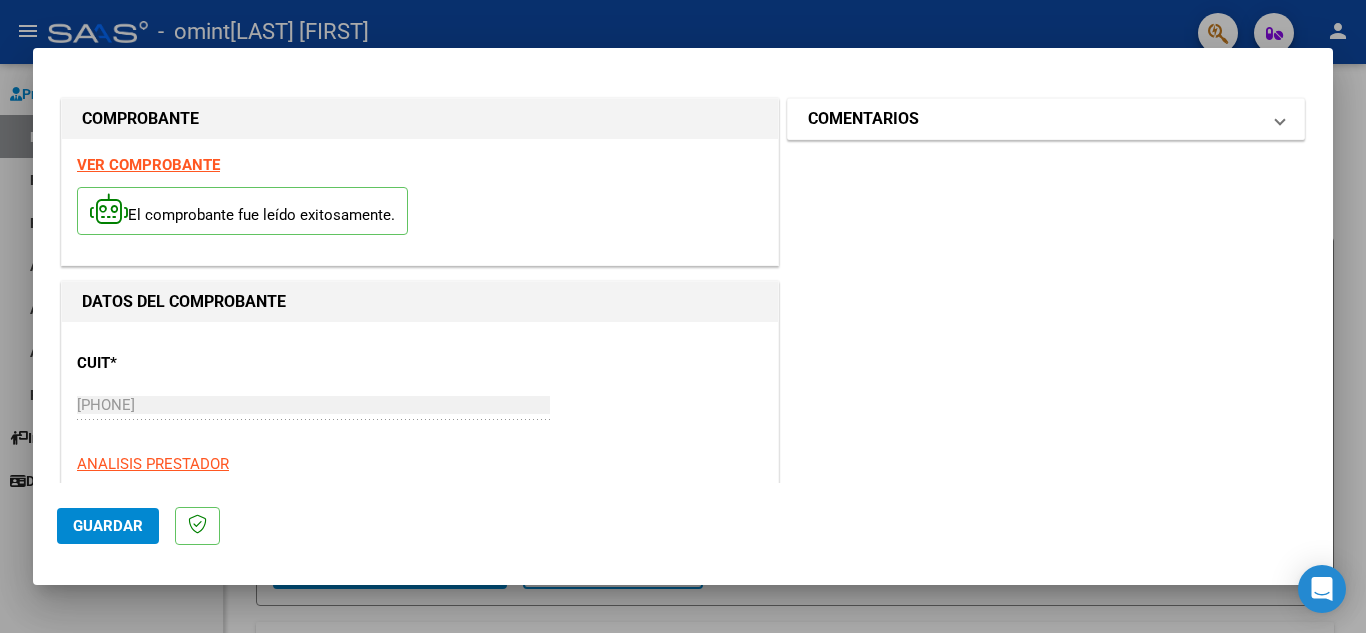 click on "COMENTARIOS" at bounding box center [1046, 119] 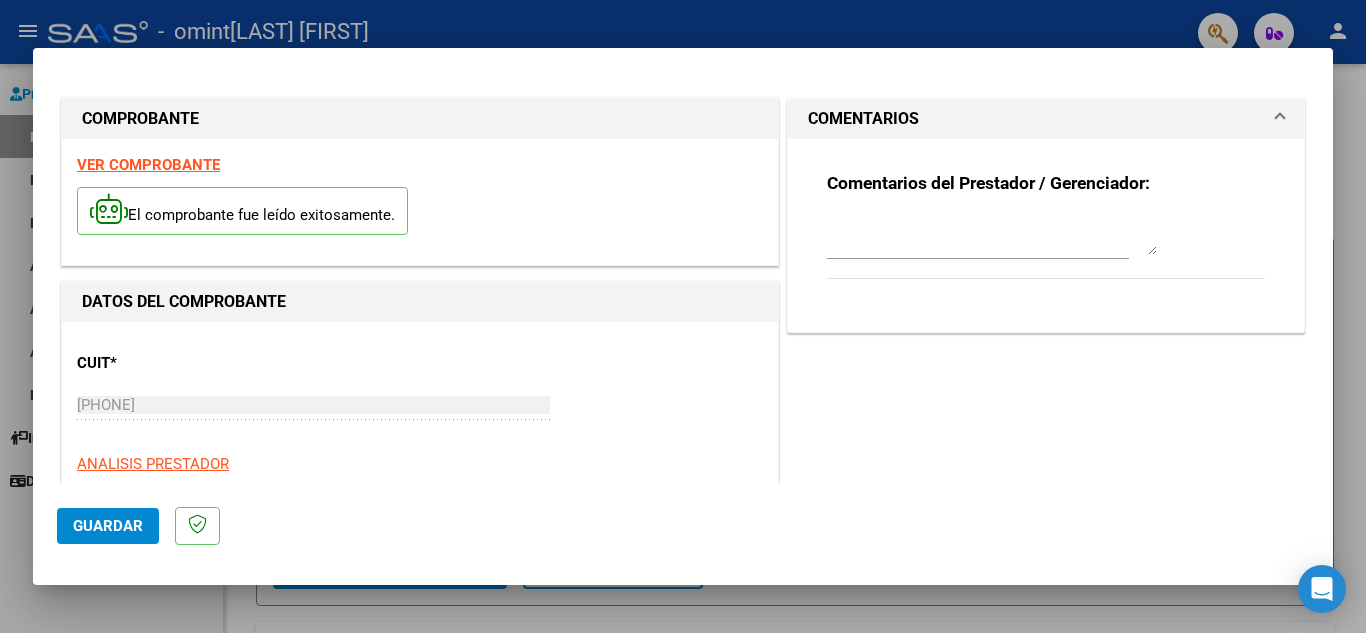 click at bounding box center [992, 235] 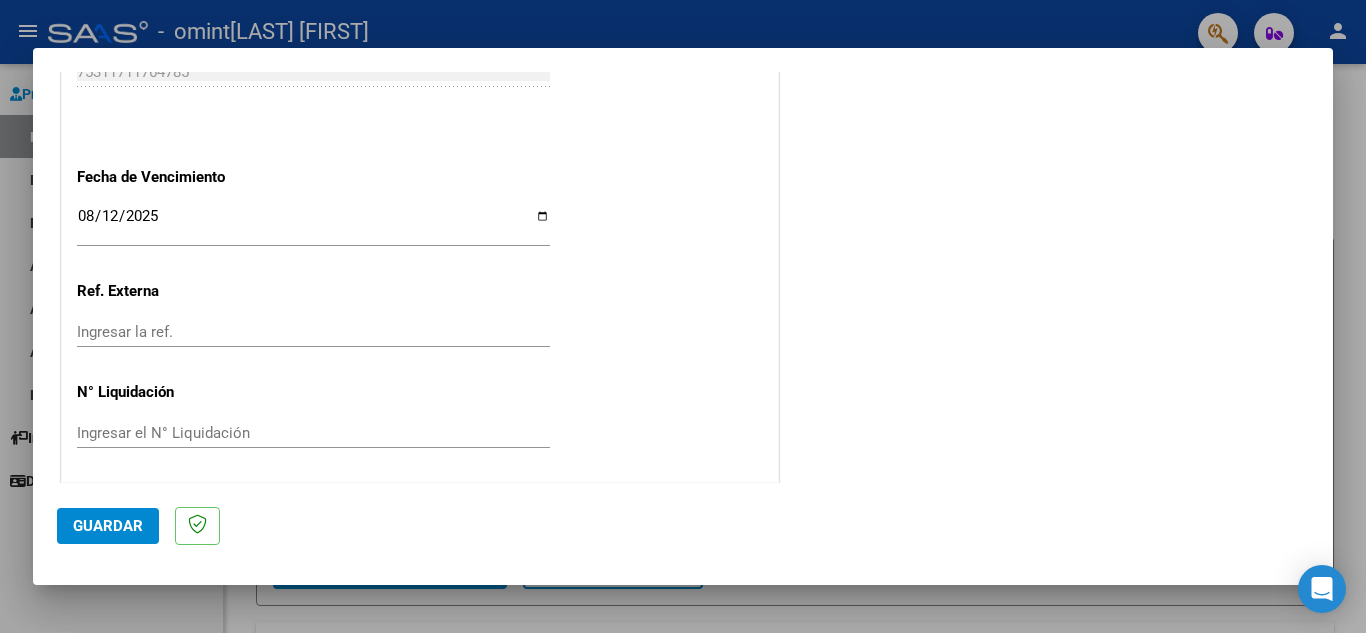 scroll, scrollTop: 1311, scrollLeft: 0, axis: vertical 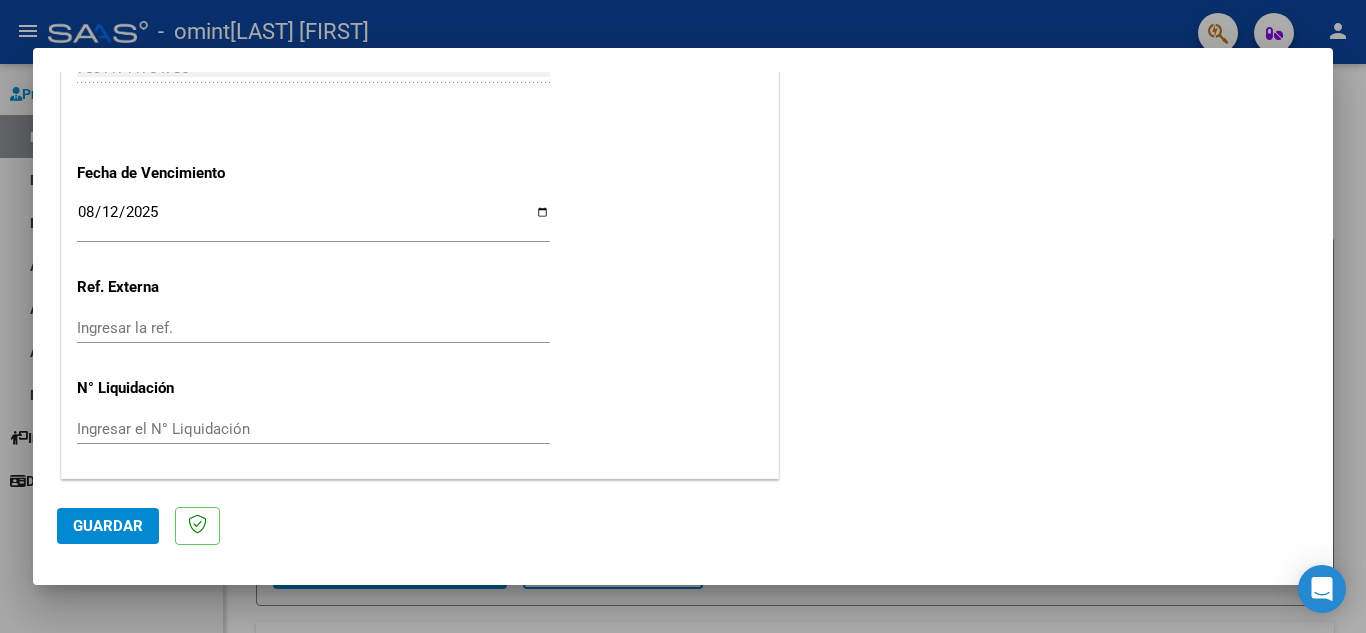 click on "Guardar" 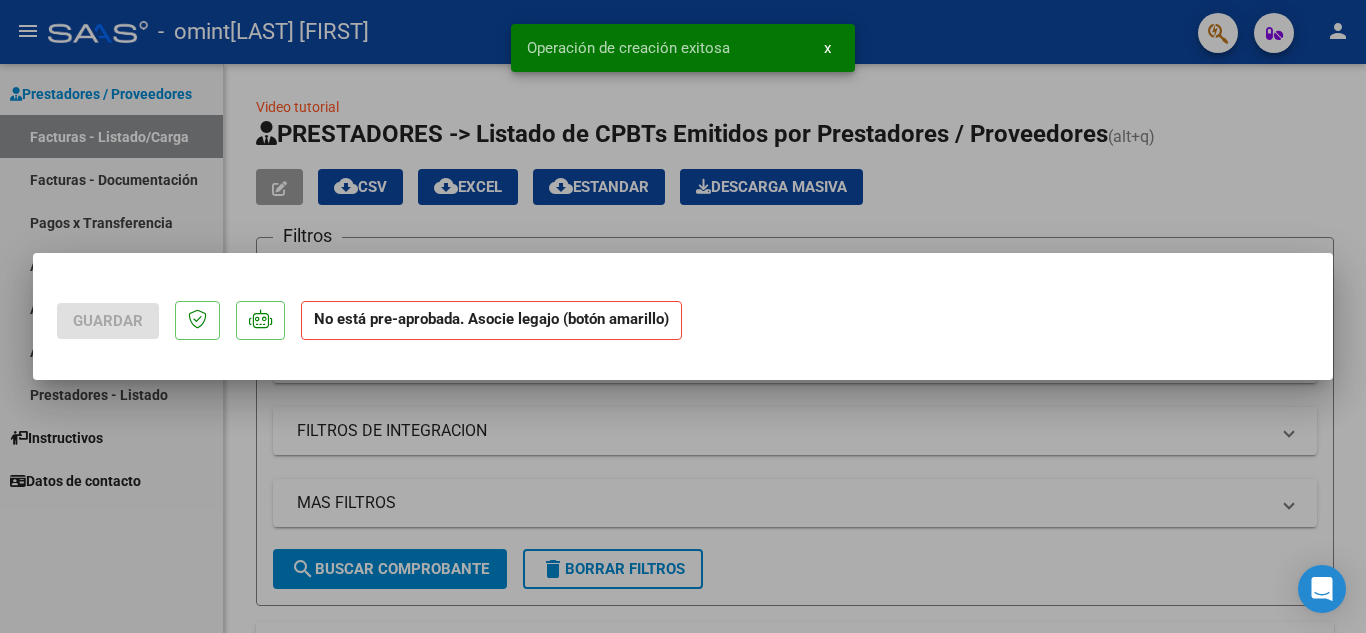 scroll, scrollTop: 0, scrollLeft: 0, axis: both 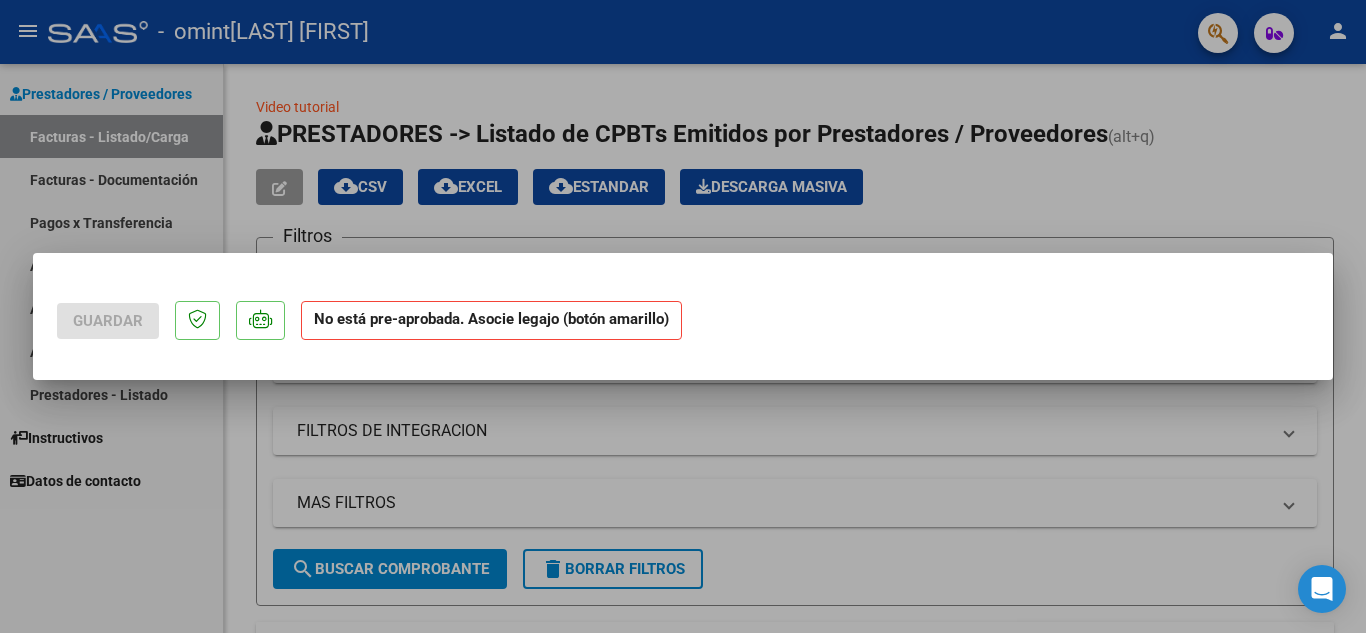 click at bounding box center (683, 316) 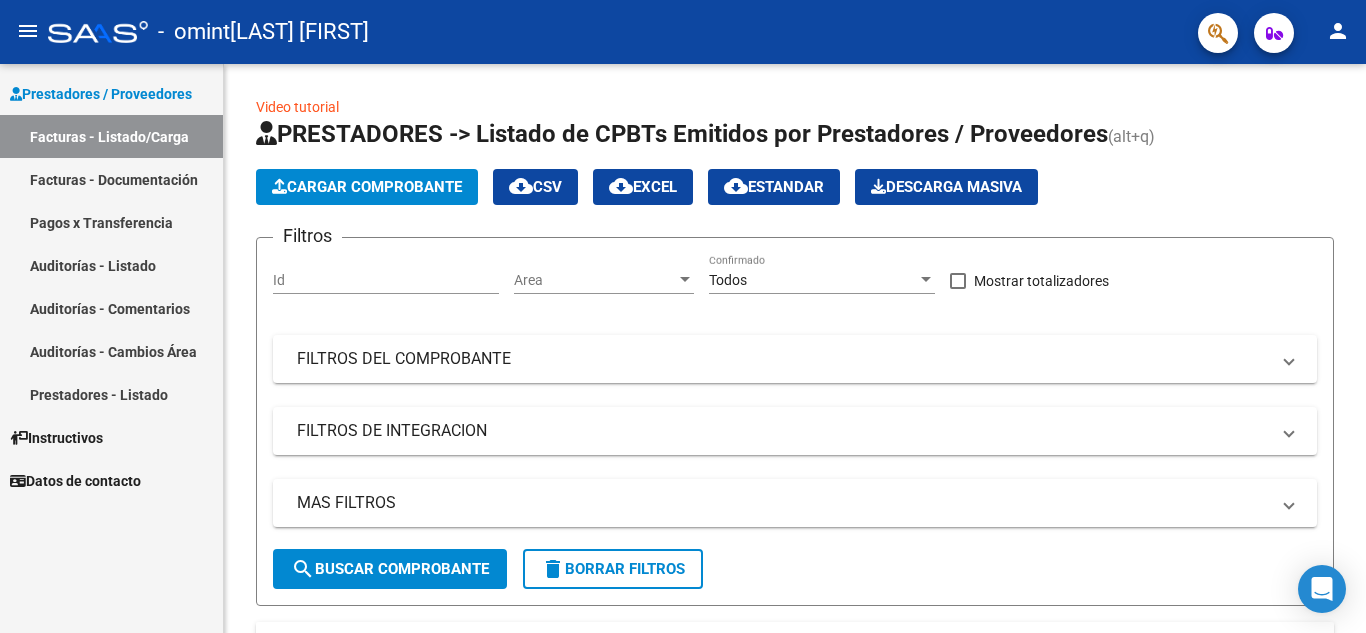 click on "Prestadores / Proveedores" at bounding box center [101, 94] 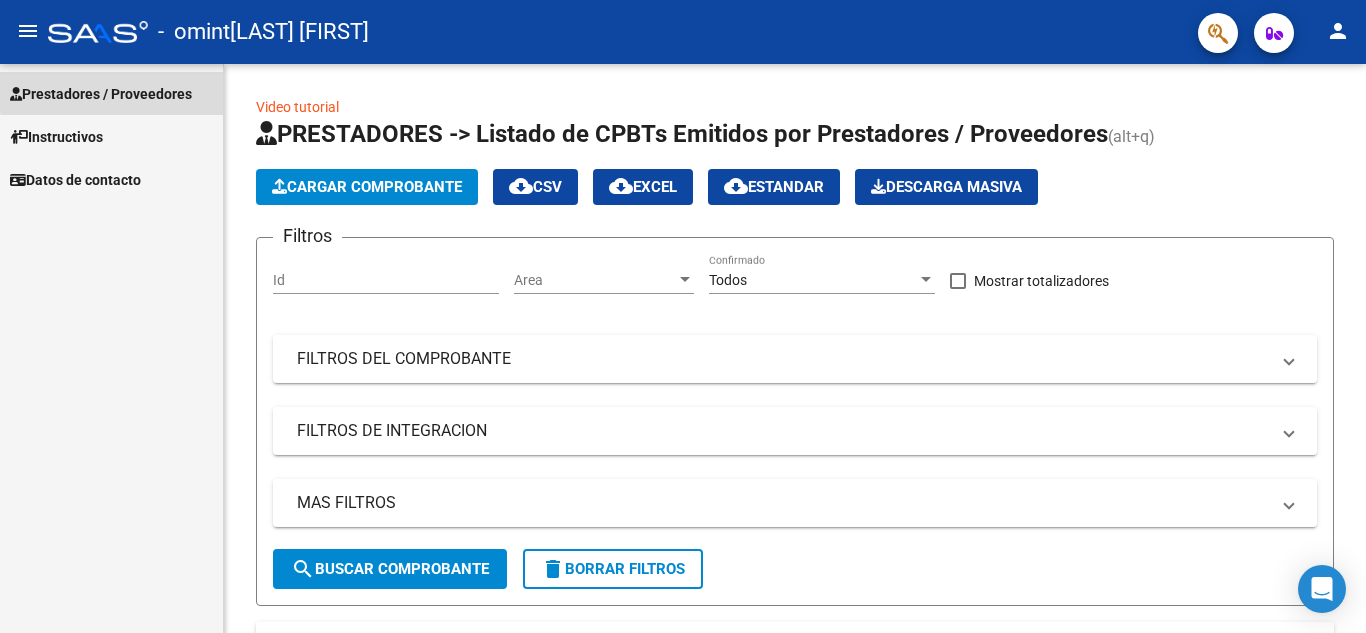 click on "Prestadores / Proveedores" at bounding box center (101, 94) 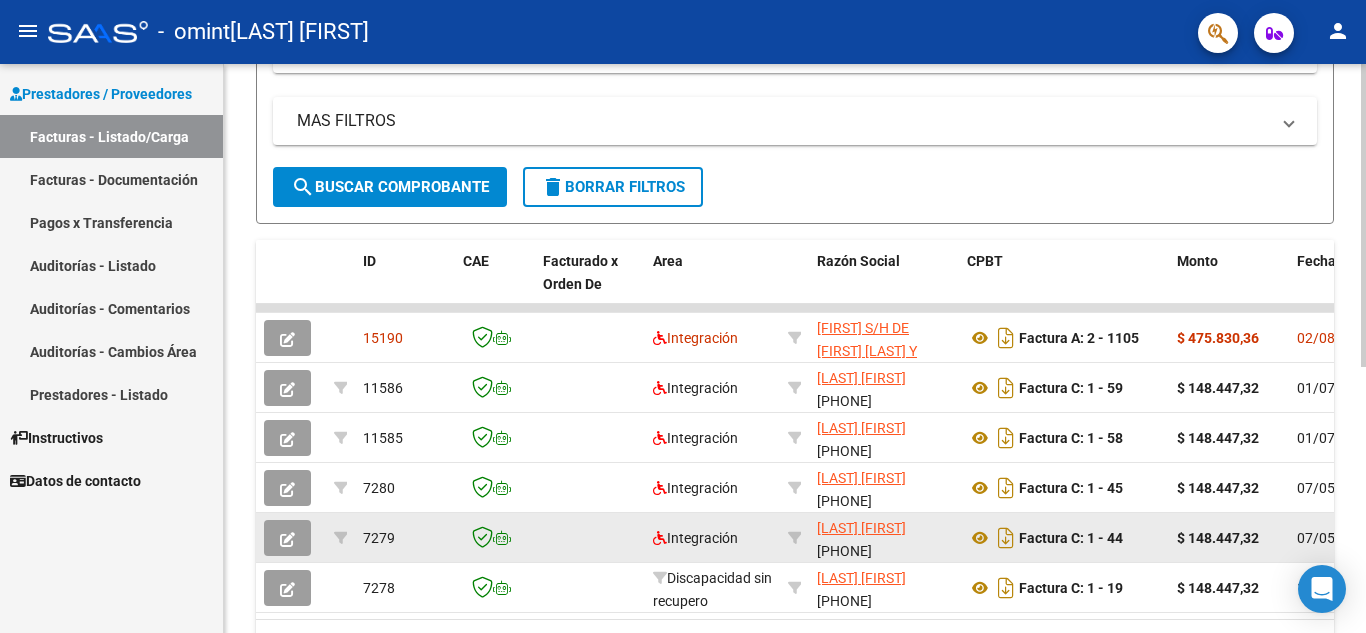 scroll, scrollTop: 400, scrollLeft: 0, axis: vertical 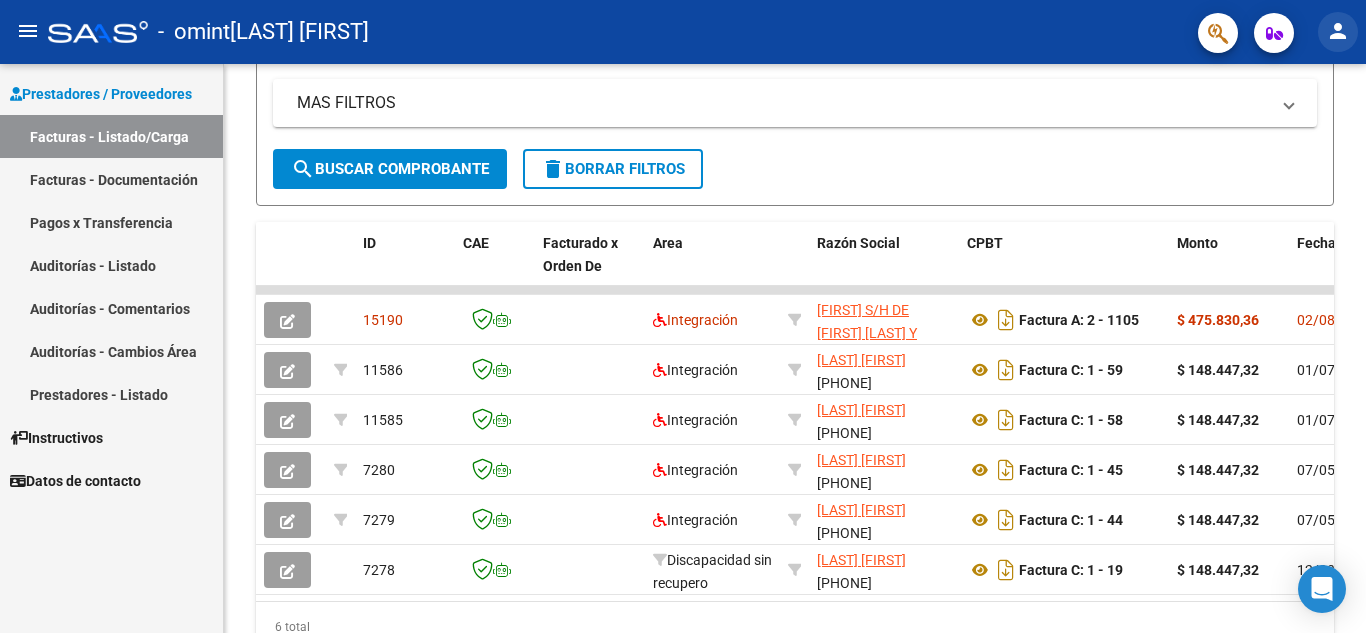 click on "person" 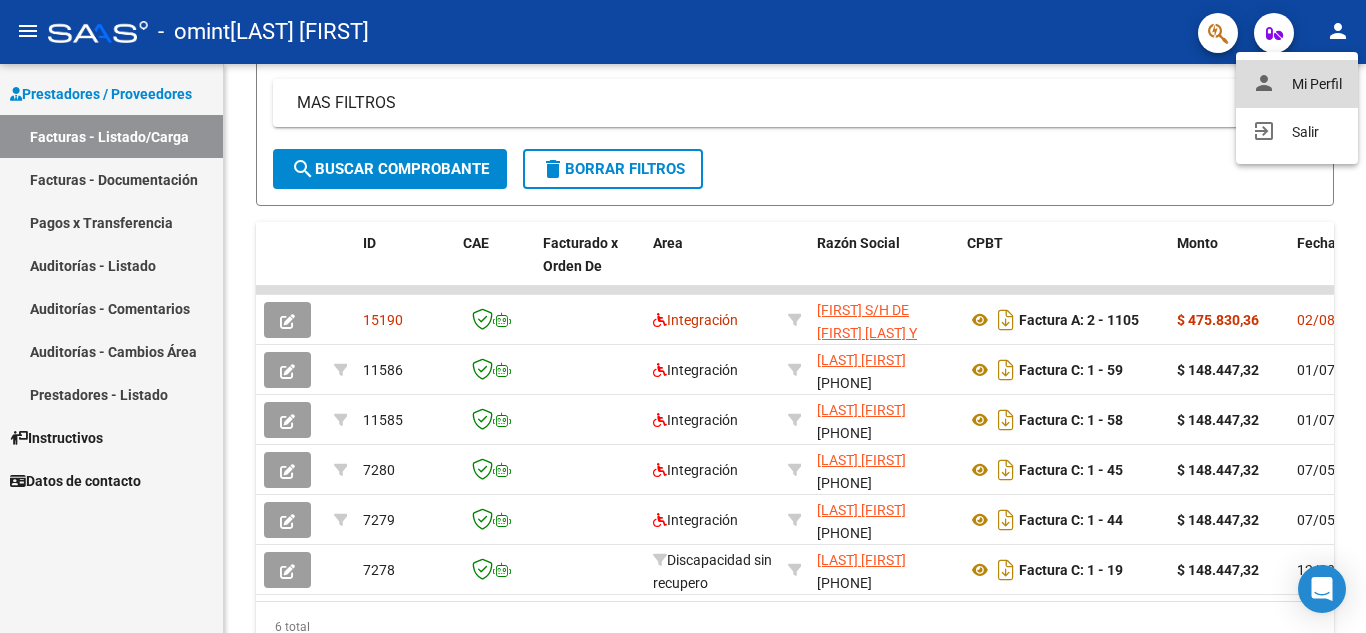 click on "person  Mi Perfil" at bounding box center (1297, 84) 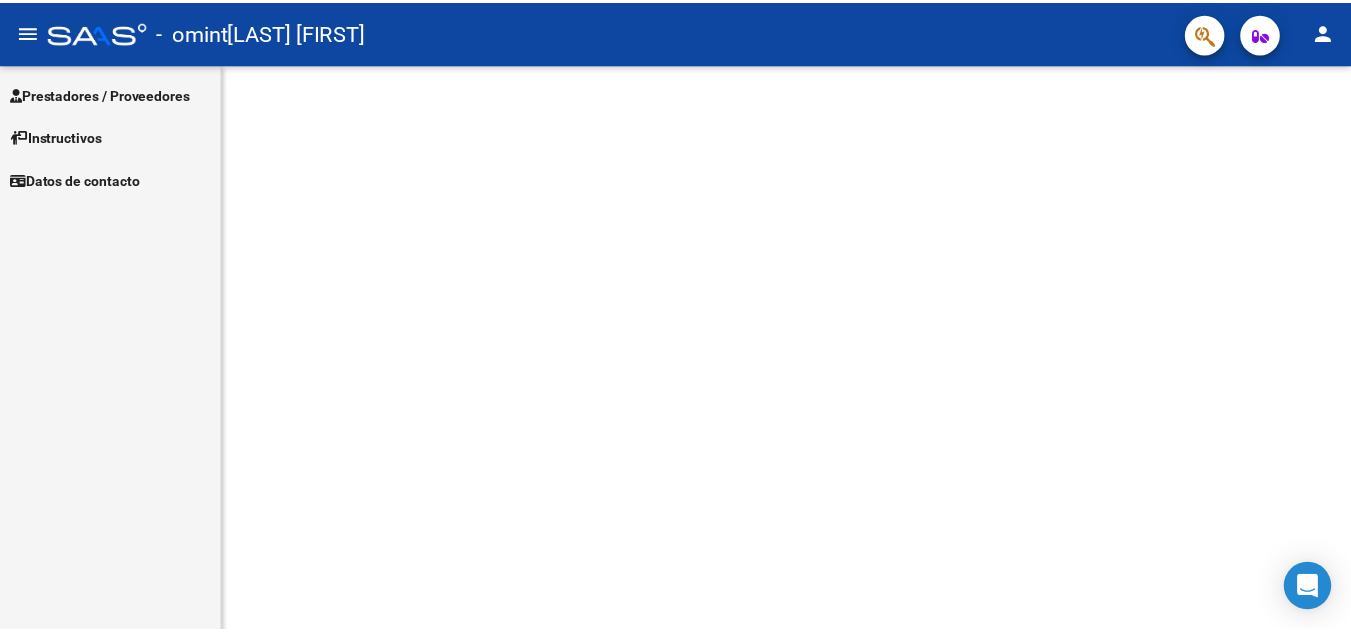 scroll, scrollTop: 0, scrollLeft: 0, axis: both 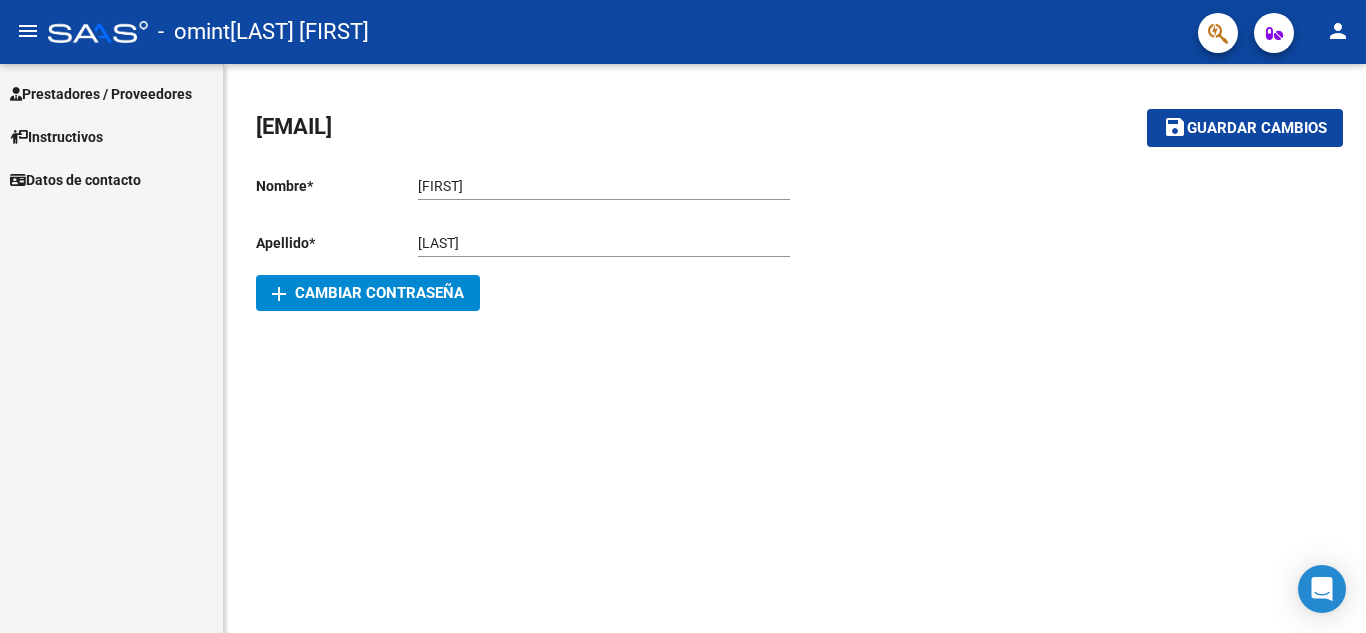 click on "person" 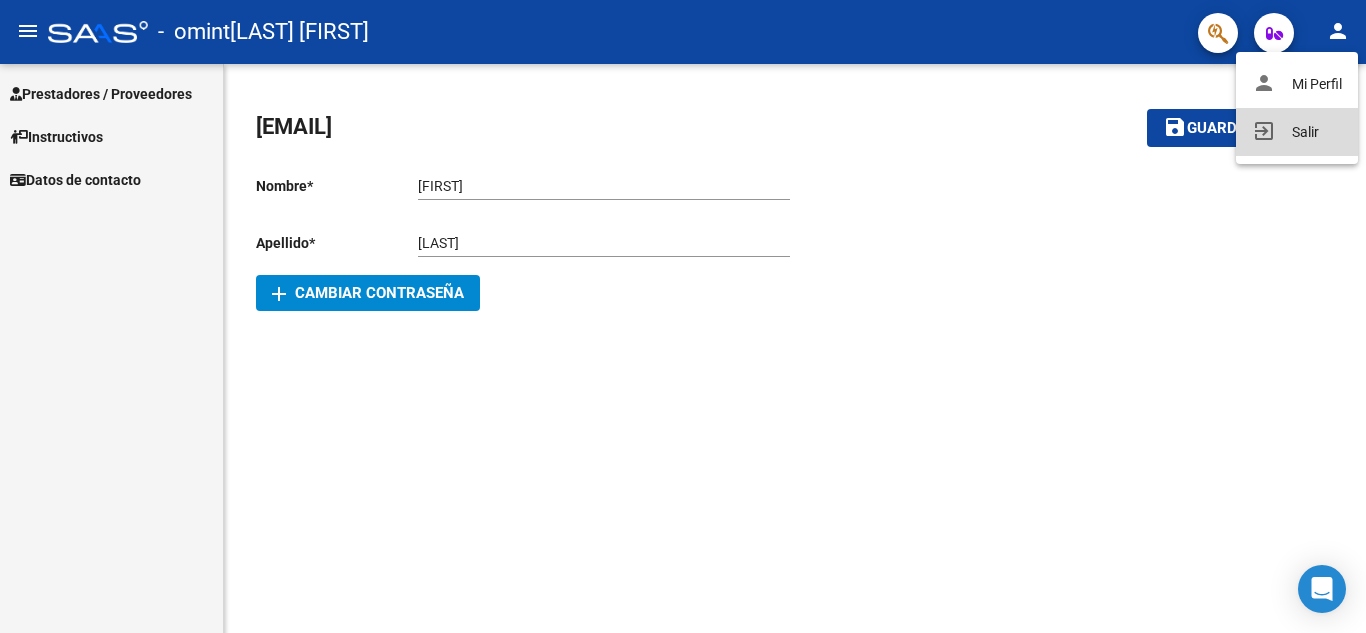 click on "exit_to_app  Salir" at bounding box center [1297, 132] 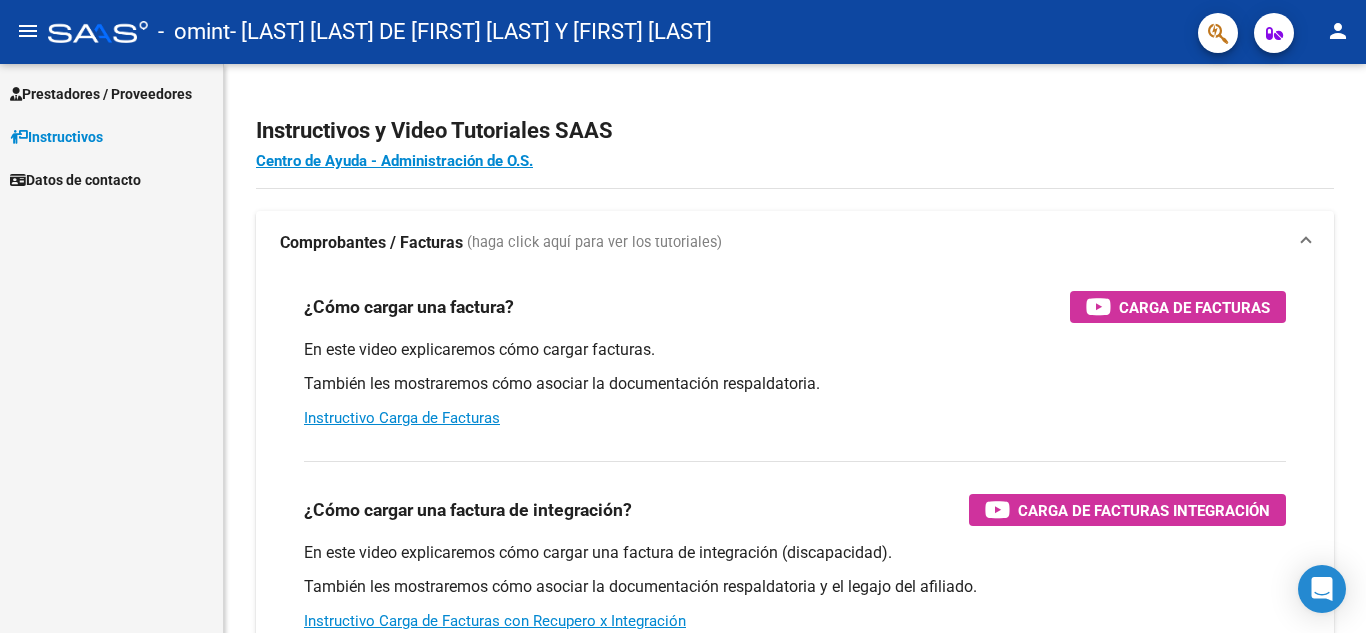 scroll, scrollTop: 0, scrollLeft: 0, axis: both 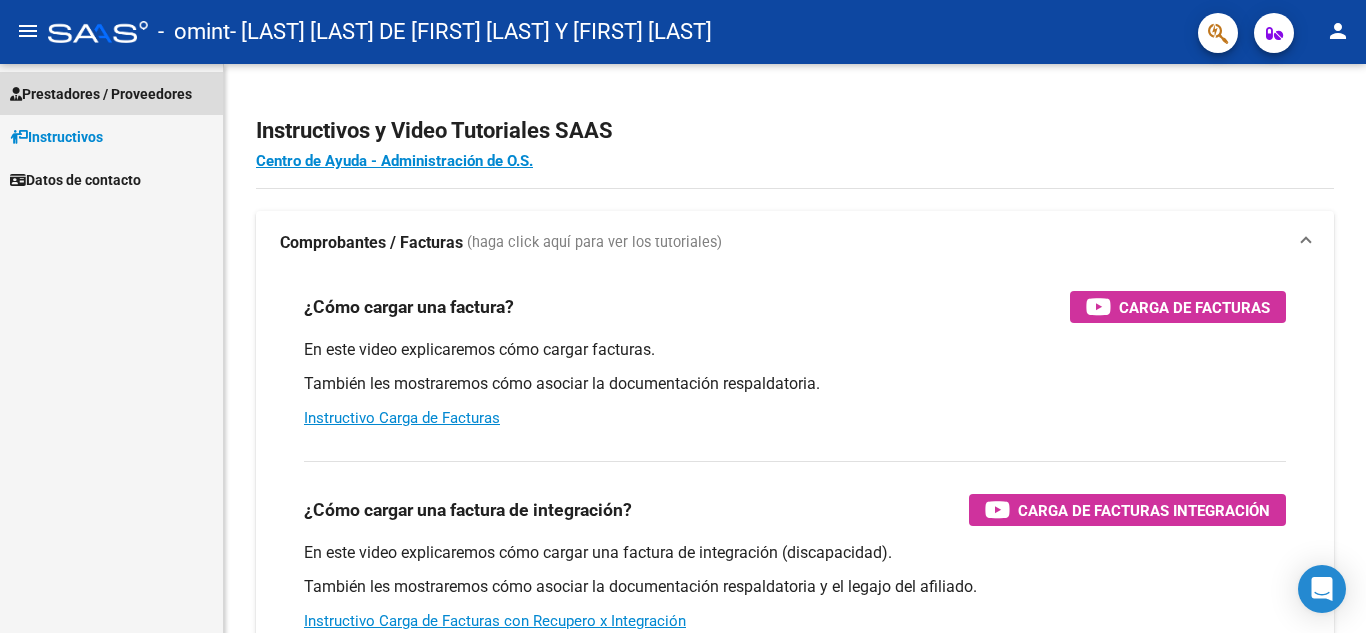 click on "Prestadores / Proveedores" at bounding box center (111, 93) 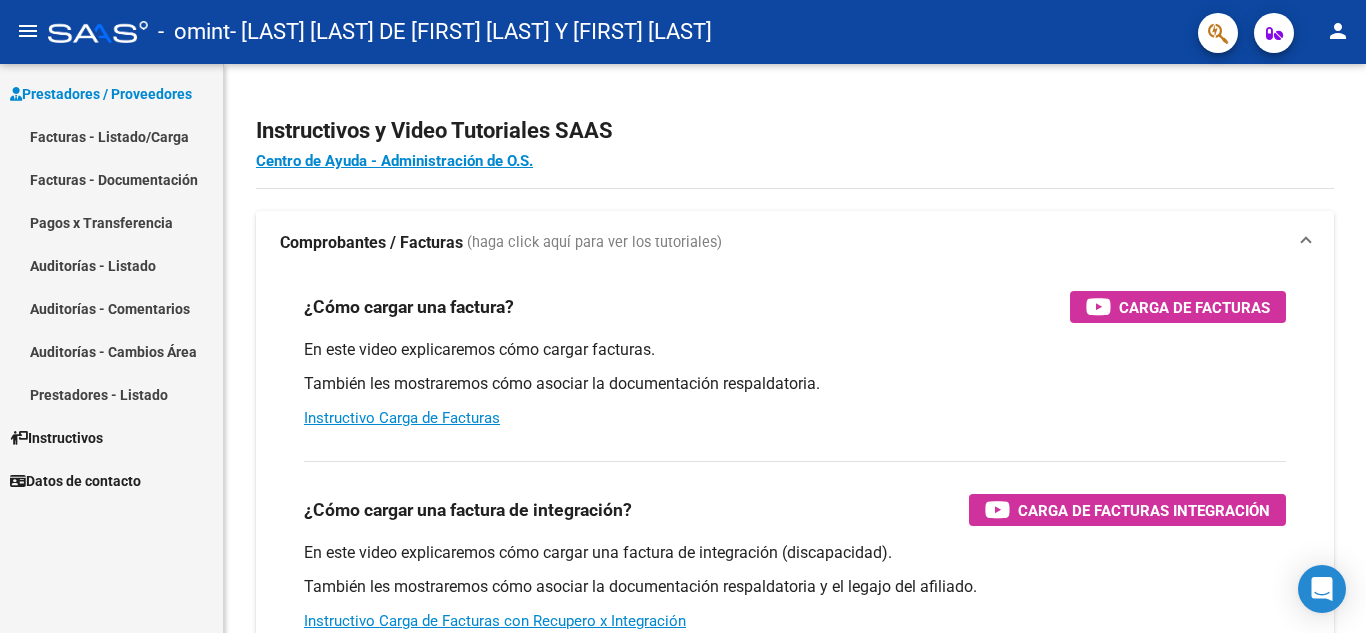 click on "Facturas - Listado/Carga" at bounding box center (111, 136) 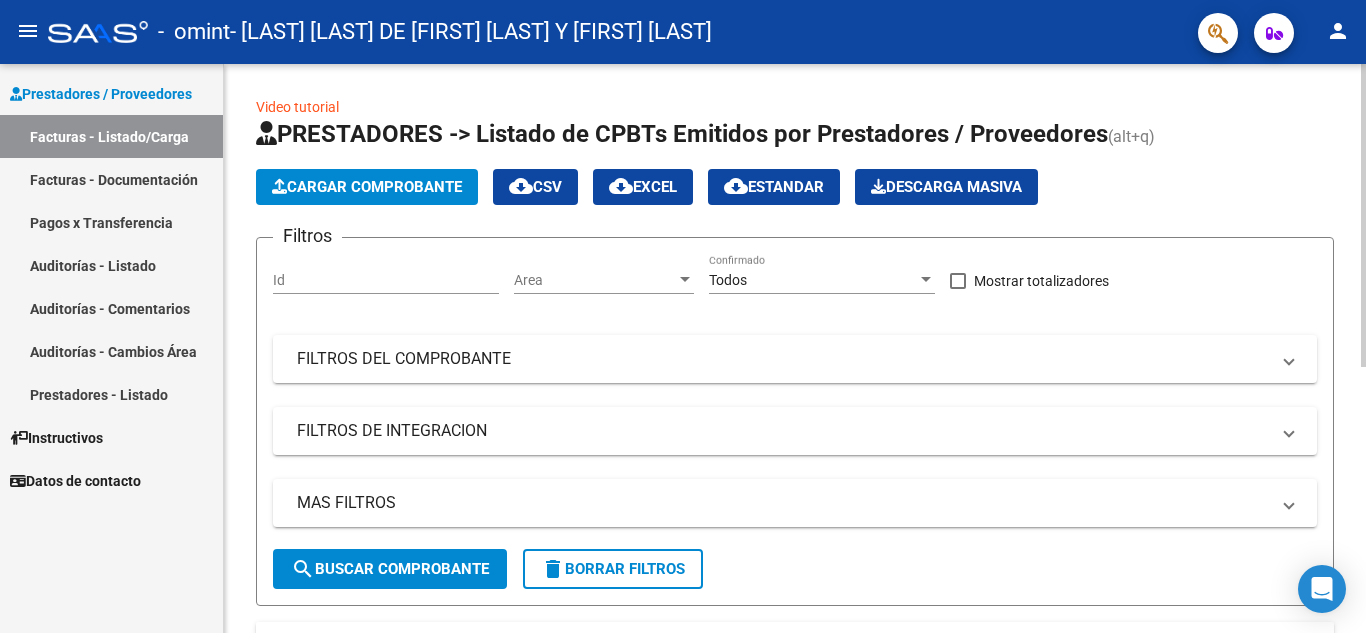 click on "Cargar Comprobante" 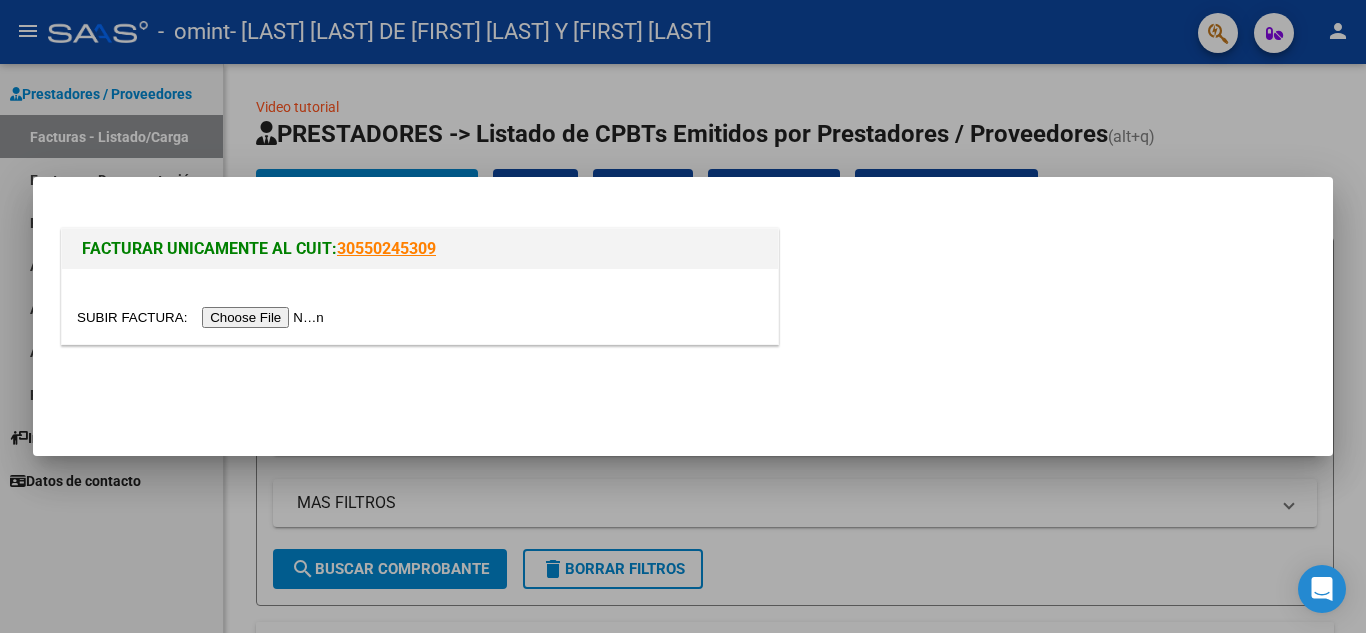 click at bounding box center [203, 317] 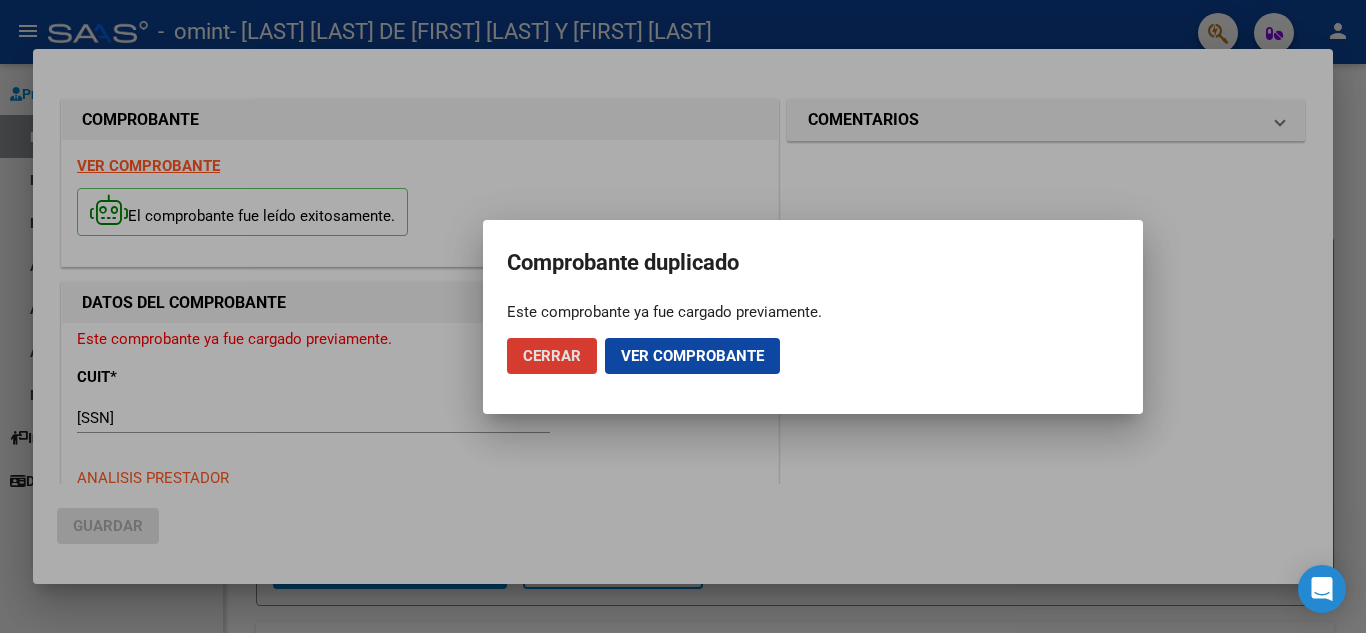 click on "Ver comprobante" 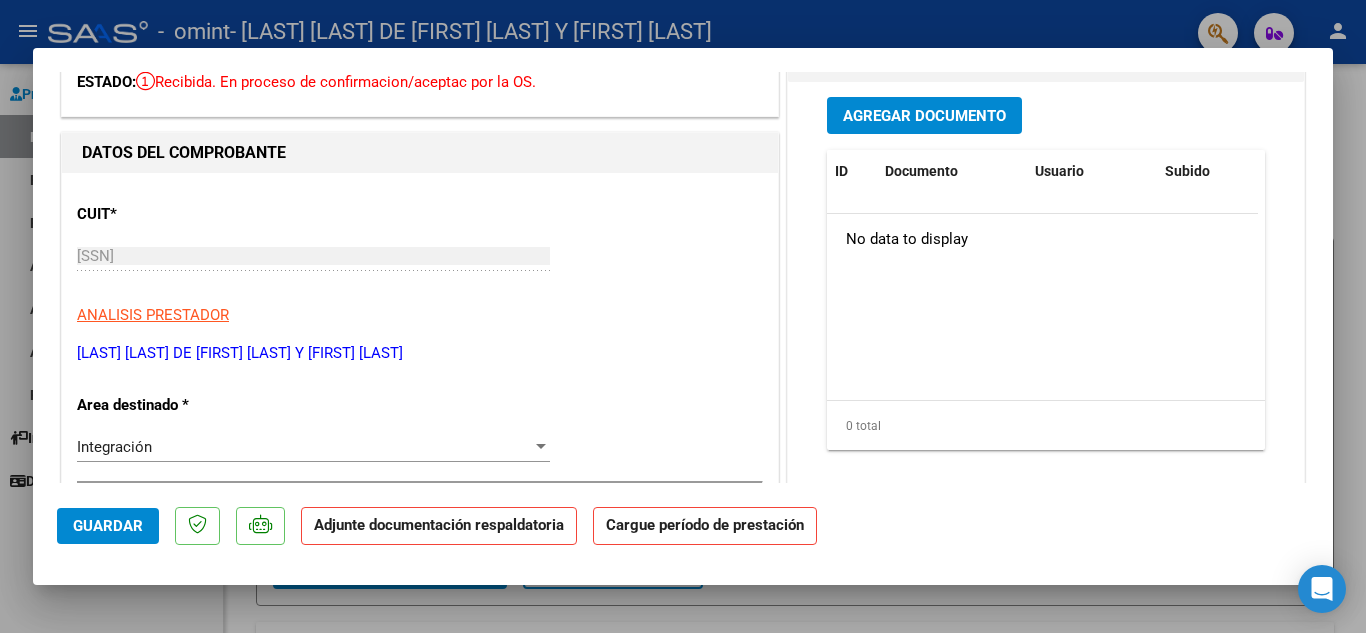 scroll, scrollTop: 0, scrollLeft: 0, axis: both 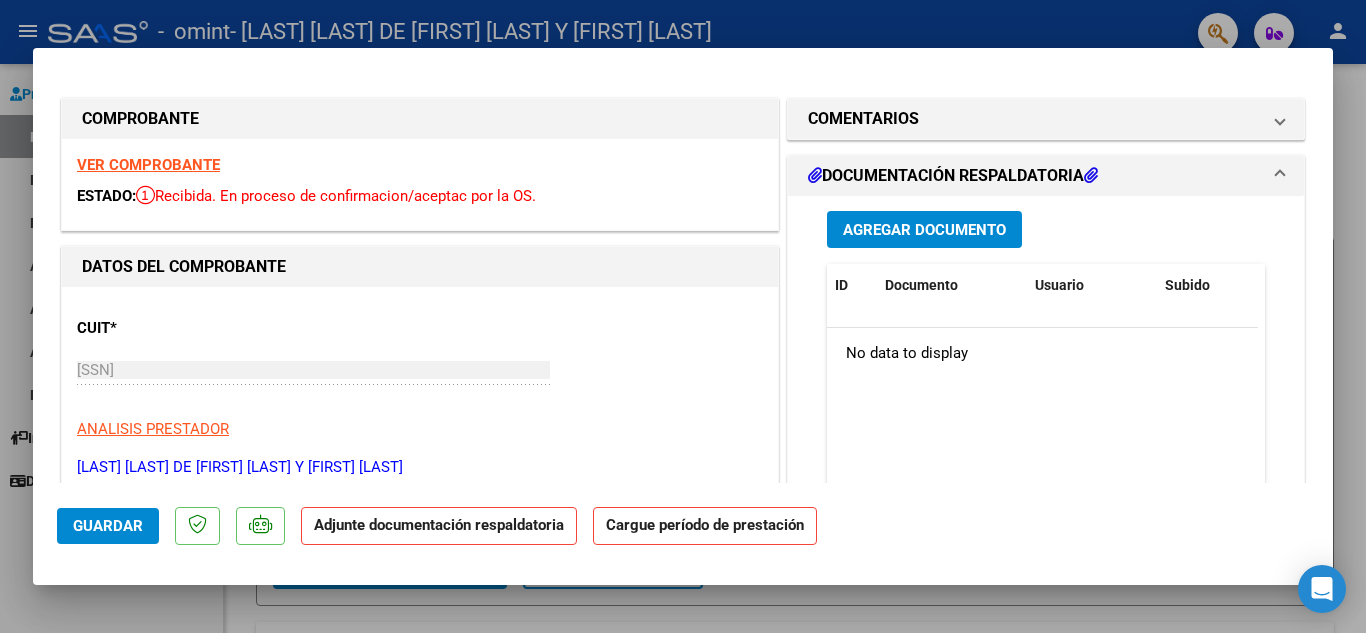 click on "Agregar Documento" at bounding box center [924, 230] 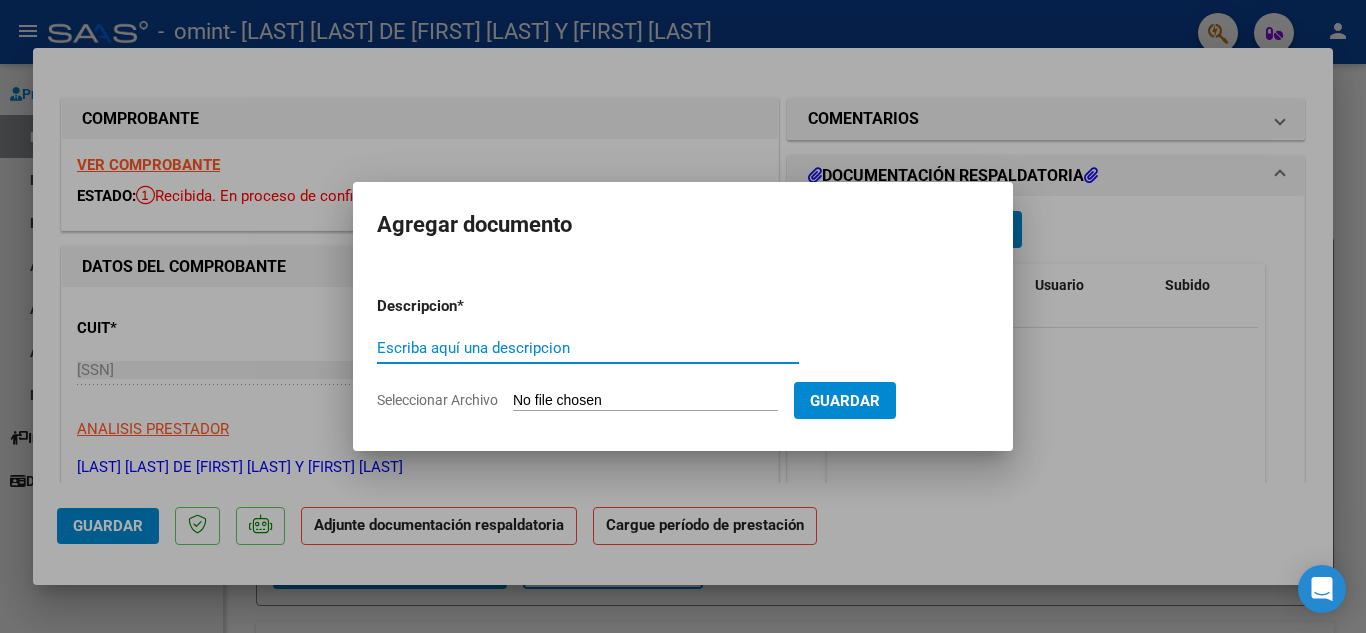 click on "Escriba aquí una descripcion" at bounding box center (588, 348) 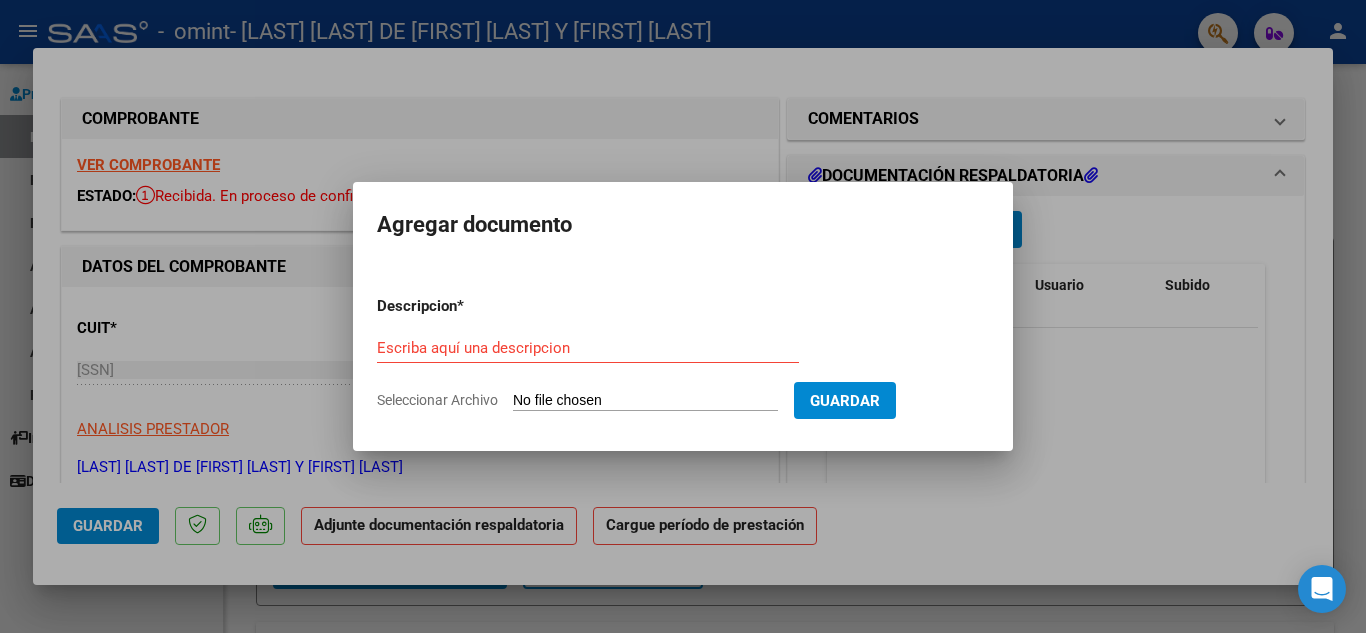 click on "Seleccionar Archivo" at bounding box center (645, 401) 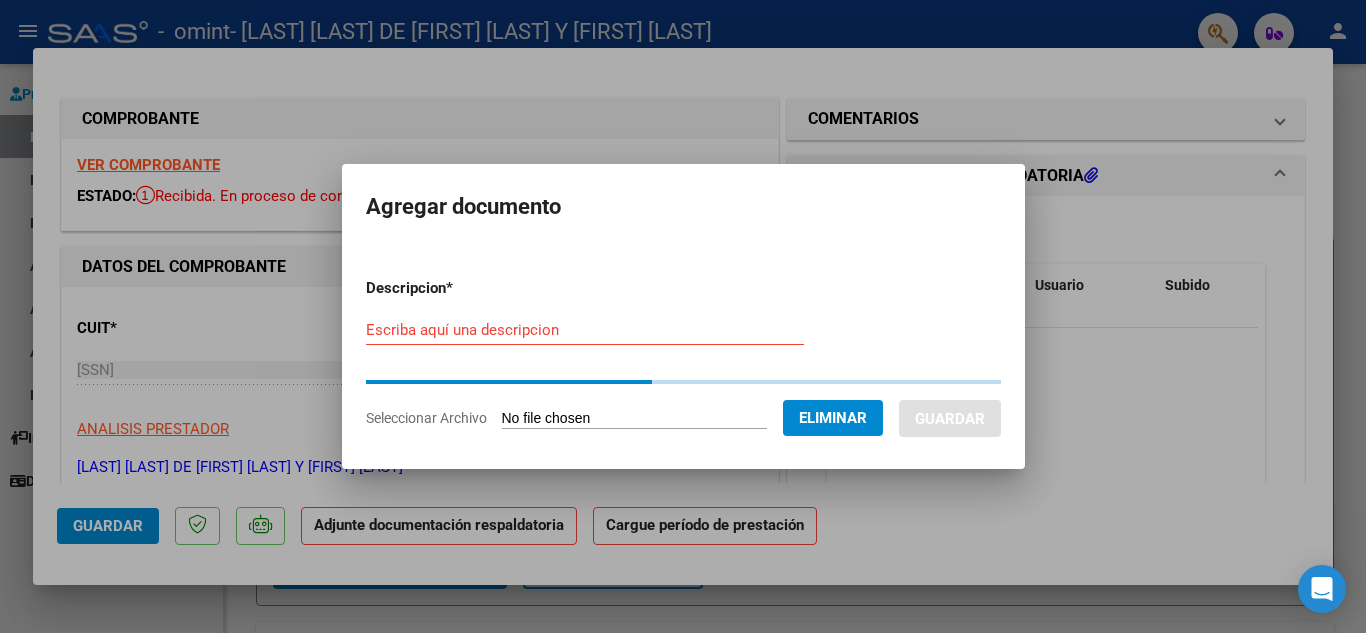 click on "Escriba aquí una descripcion" at bounding box center [585, 330] 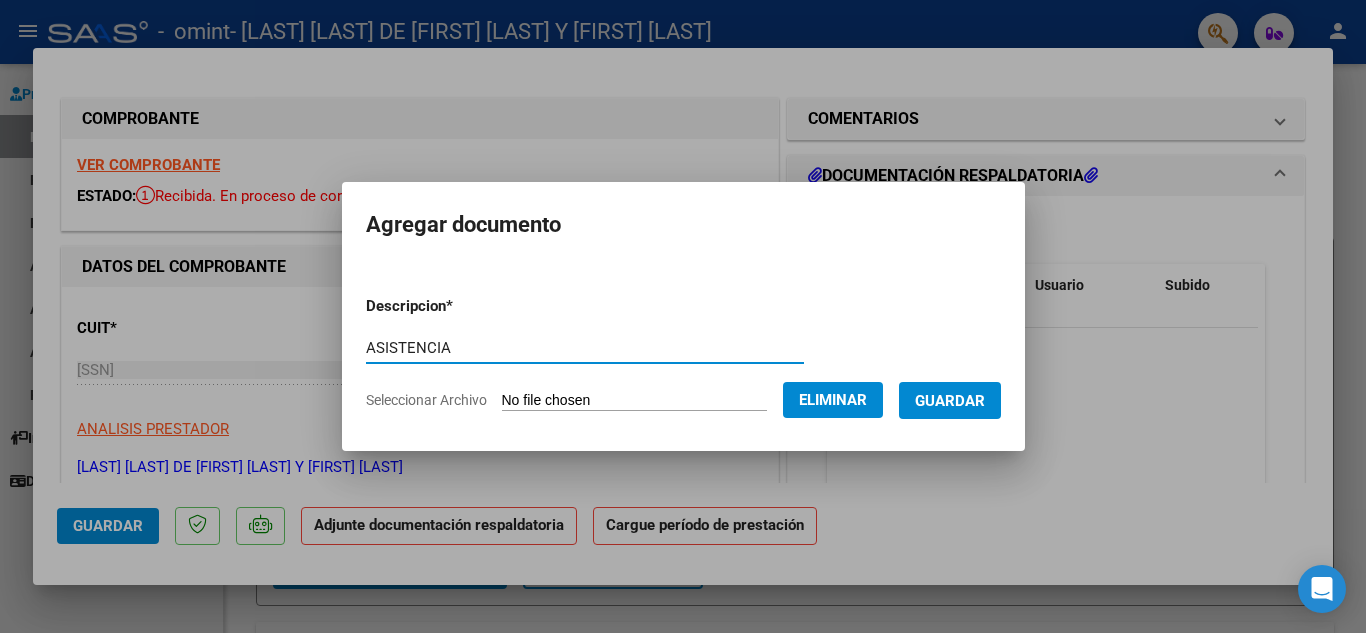 type on "ASISTENCIA" 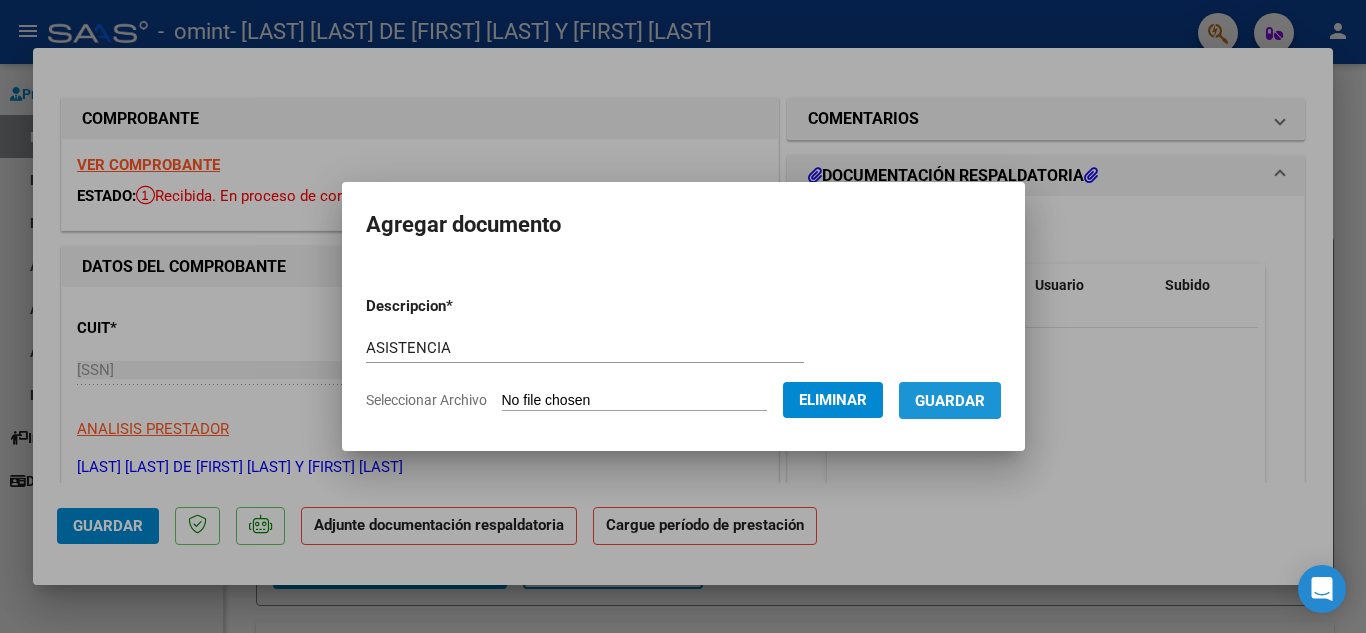 click on "Guardar" at bounding box center [950, 401] 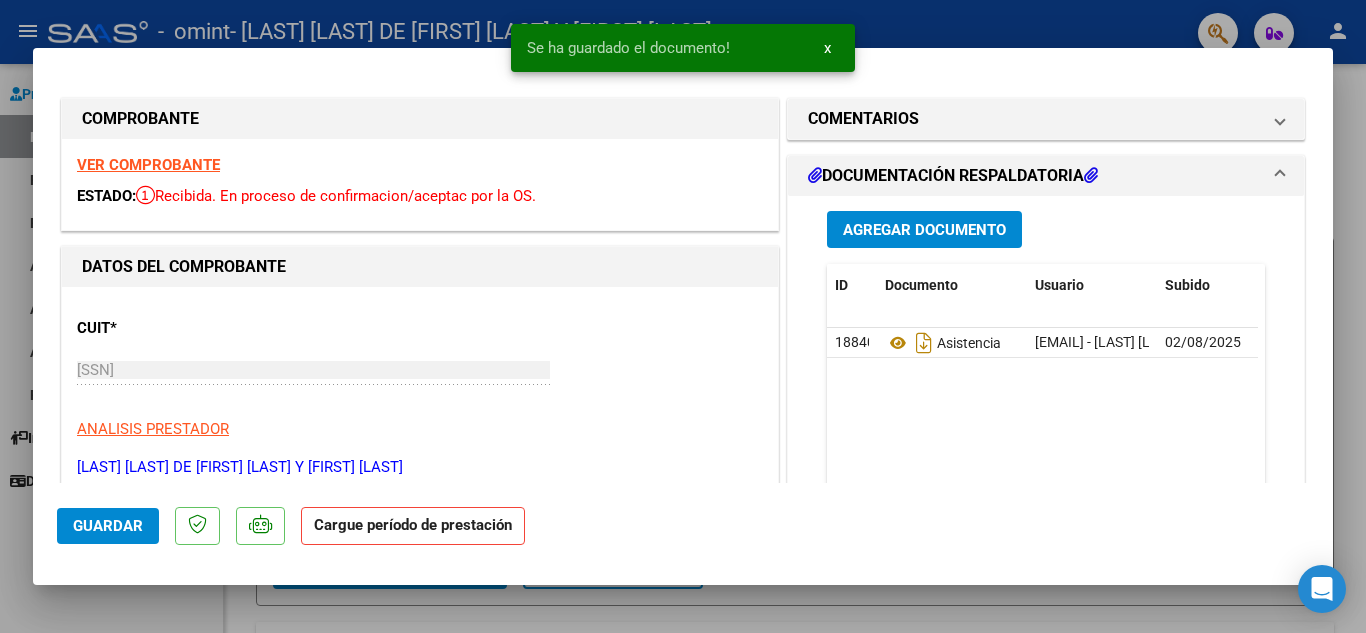 click on "COMENTARIOS Comentarios del Prestador / Gerenciador:   DOCUMENTACIÓN RESPALDATORIA  Agregar Documento ID Documento Usuario Subido Acción 18840  Asistencia   [EMAIL] -   [LAST] [LAST]   [DATE]   1 total   1" at bounding box center [1046, 941] 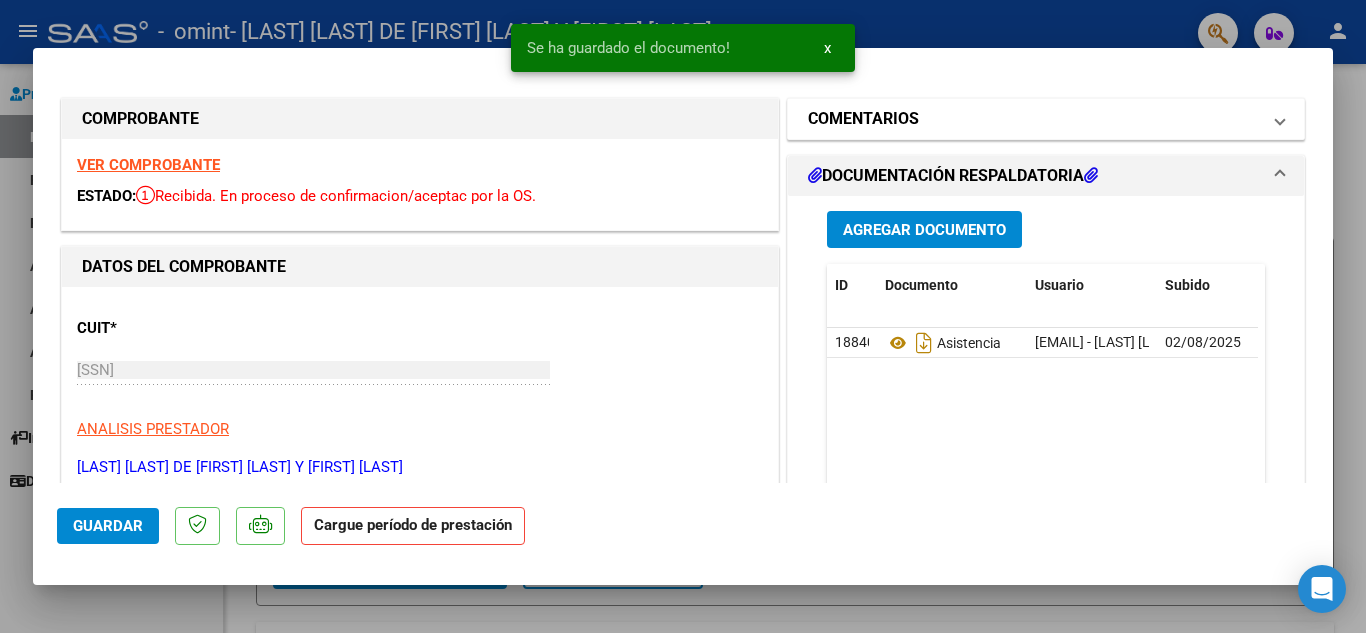 click on "COMENTARIOS" at bounding box center [1034, 119] 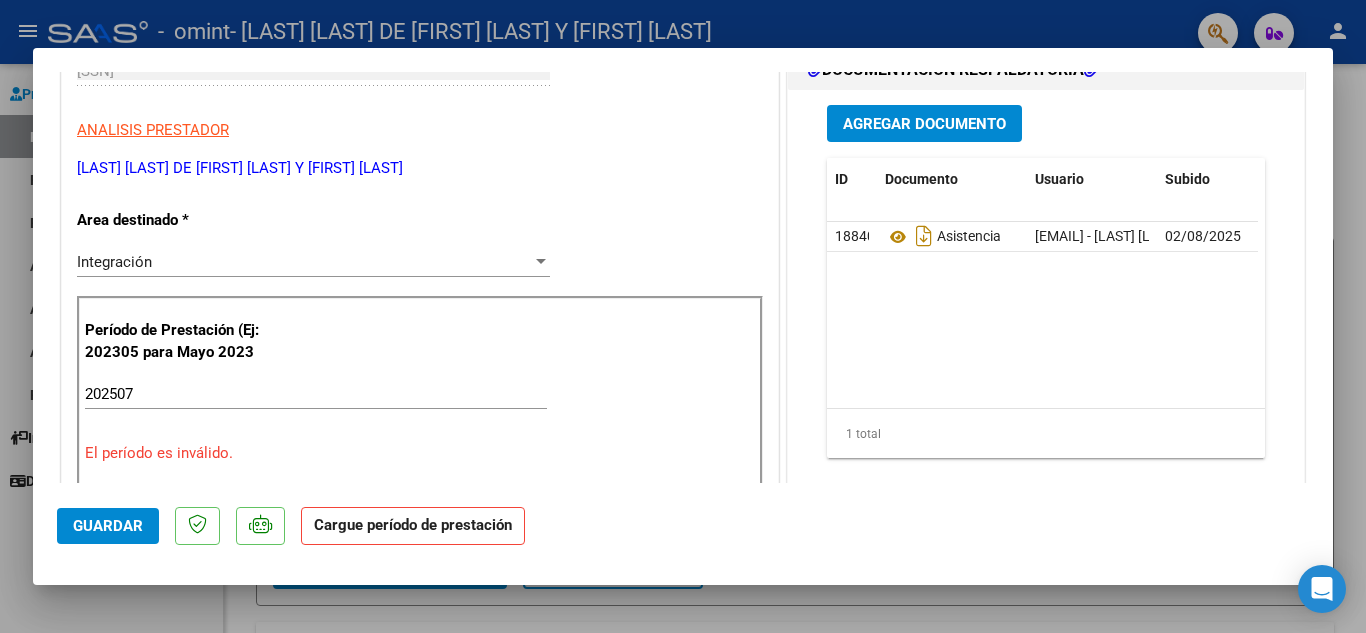 scroll, scrollTop: 300, scrollLeft: 0, axis: vertical 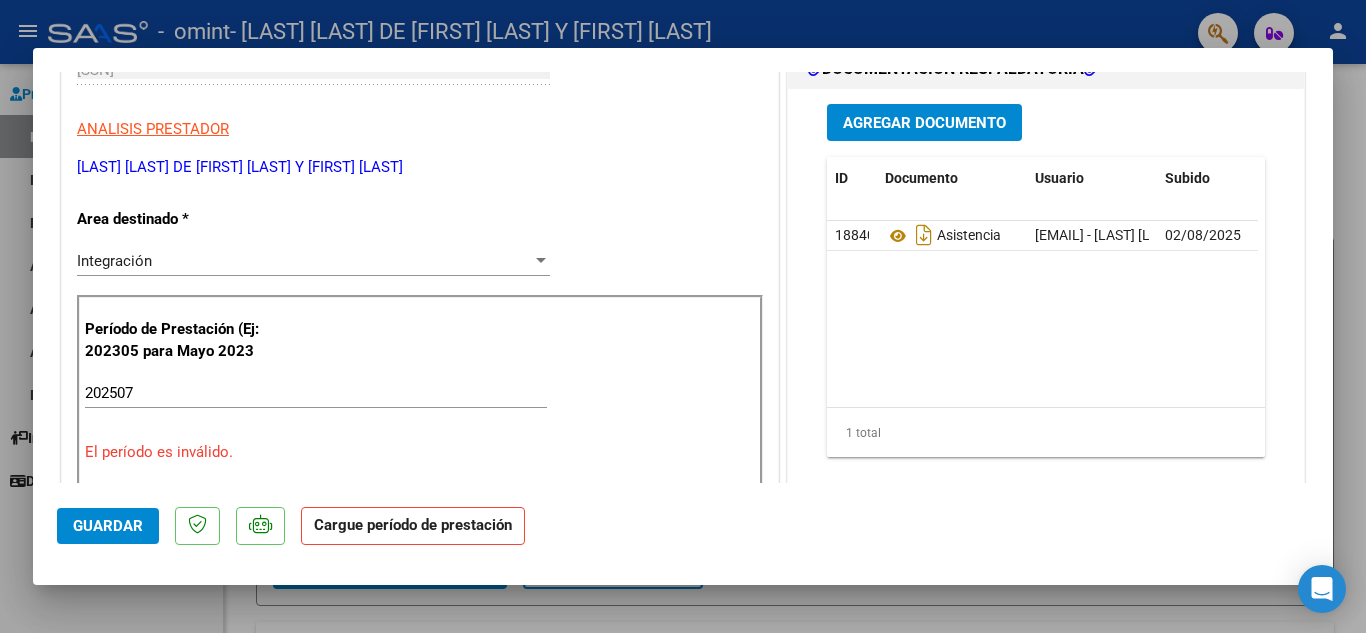 click on "202507" at bounding box center (316, 393) 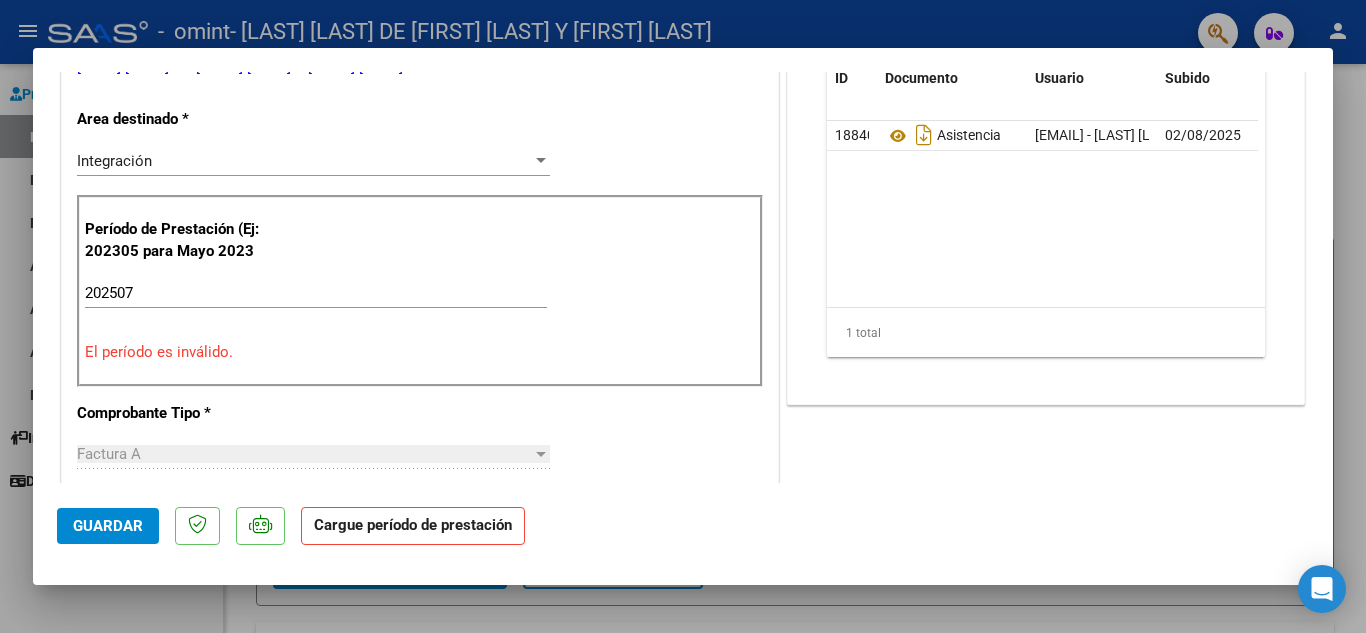 click on "202507" at bounding box center (316, 293) 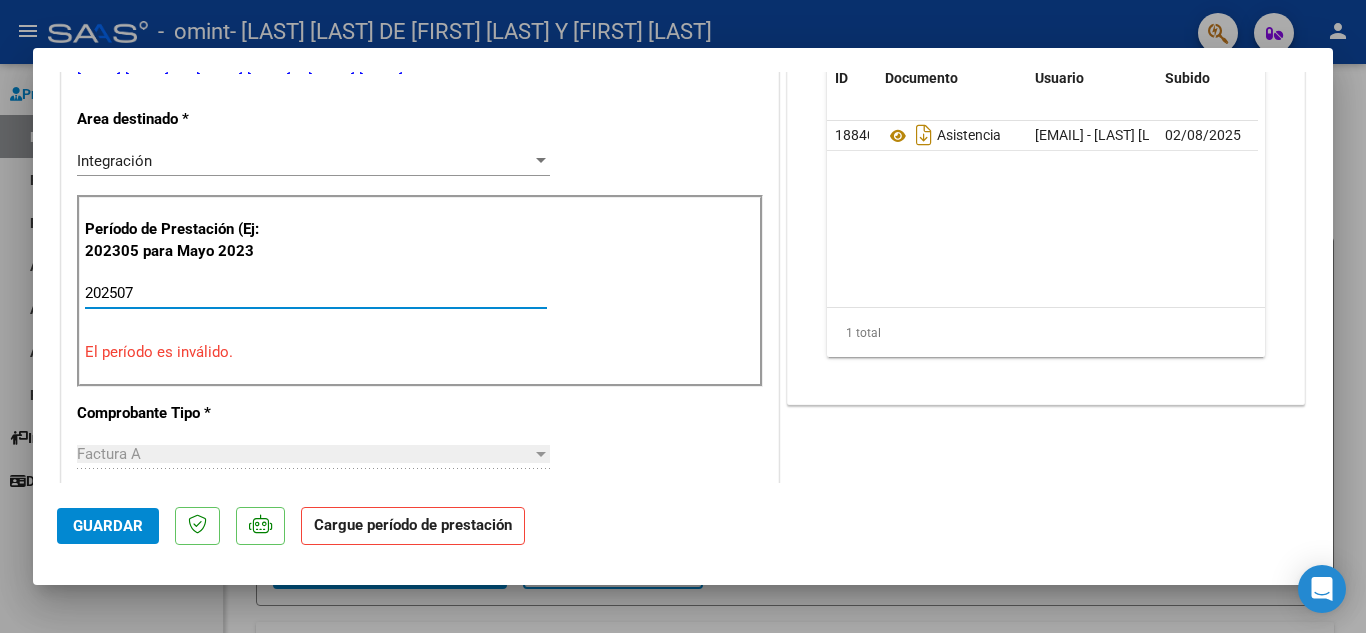 click on "202507" at bounding box center [316, 293] 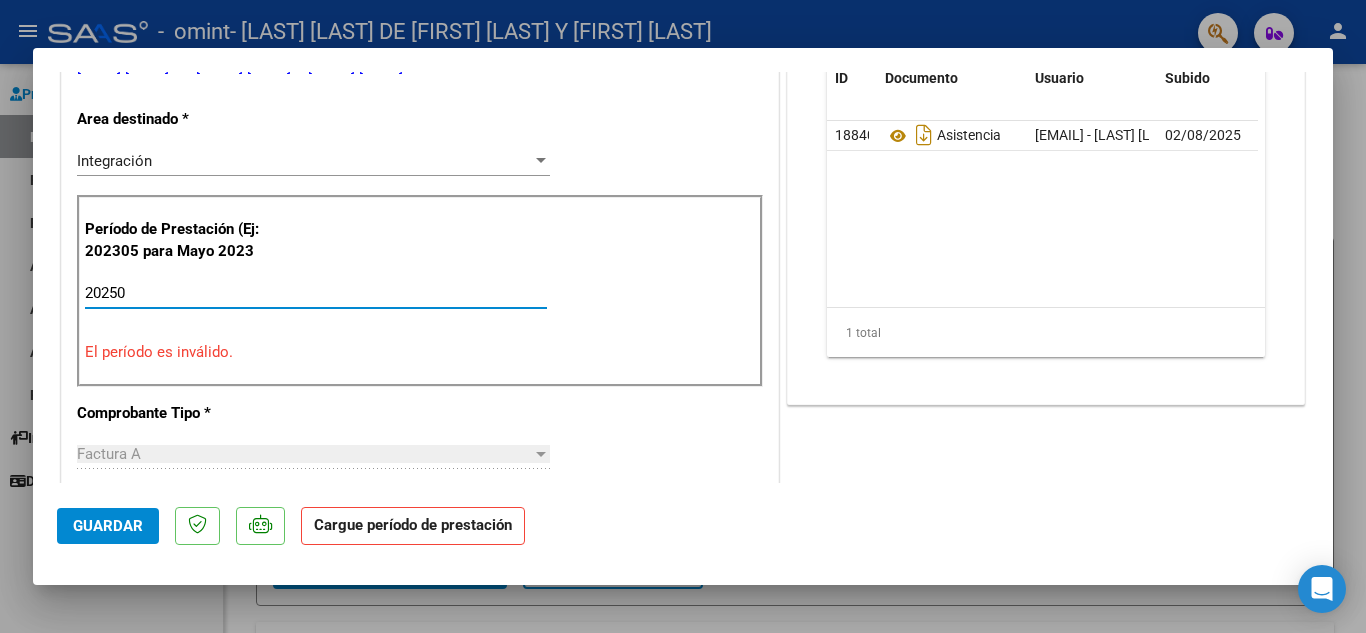 type on "202507" 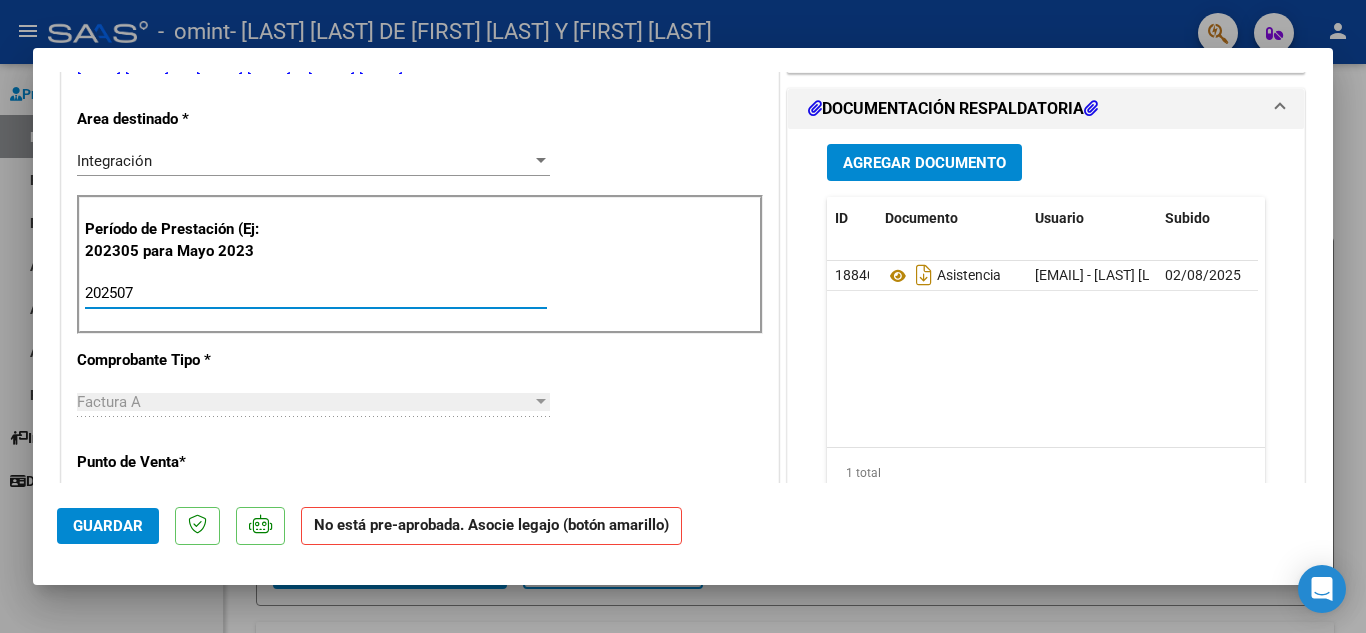 click on "Guardar" 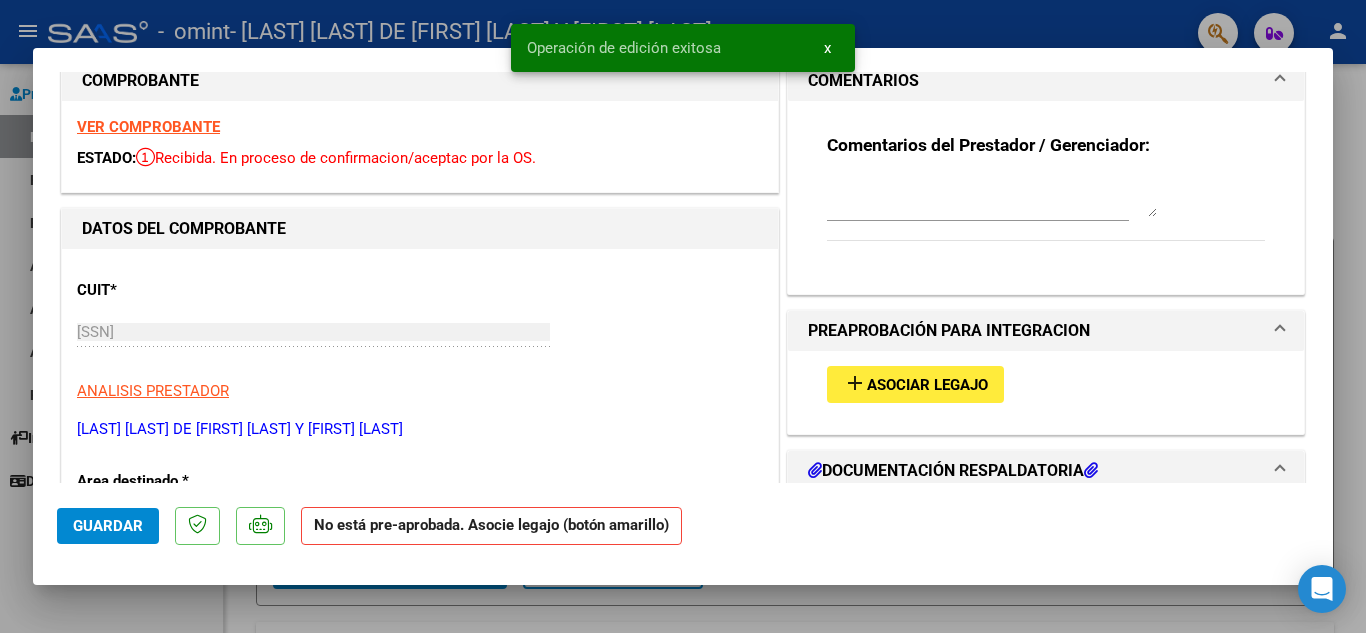 scroll, scrollTop: 0, scrollLeft: 0, axis: both 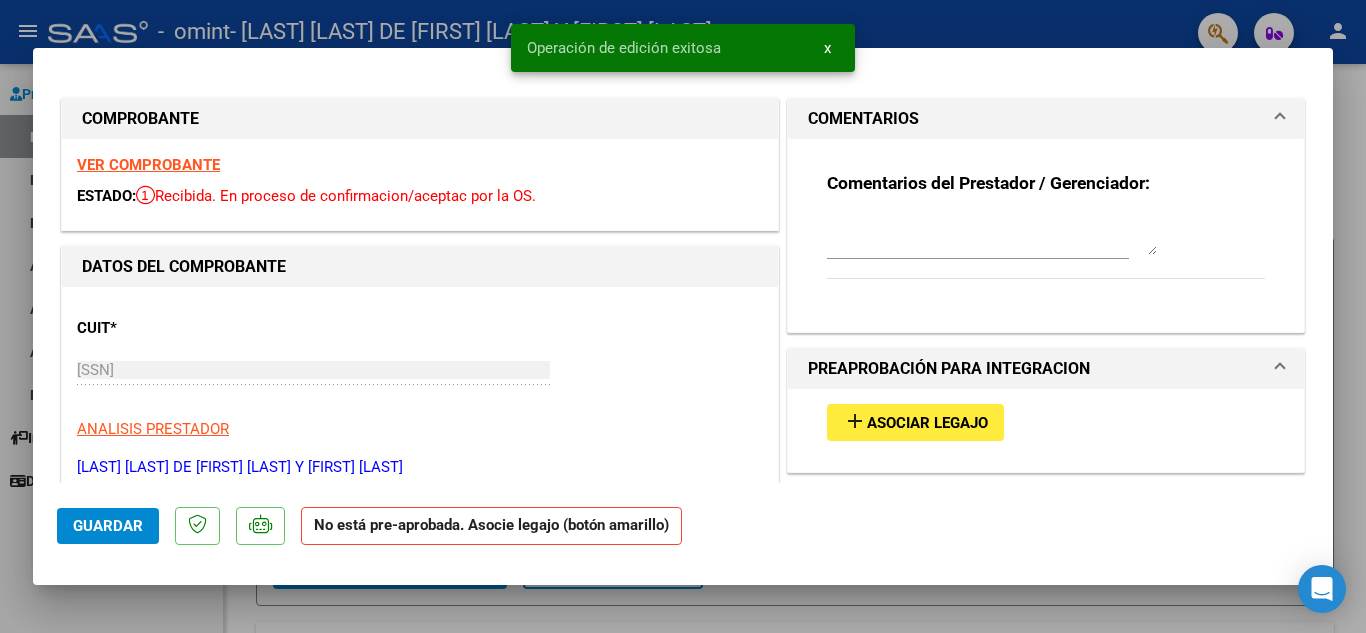 click on "Asociar Legajo" at bounding box center [927, 423] 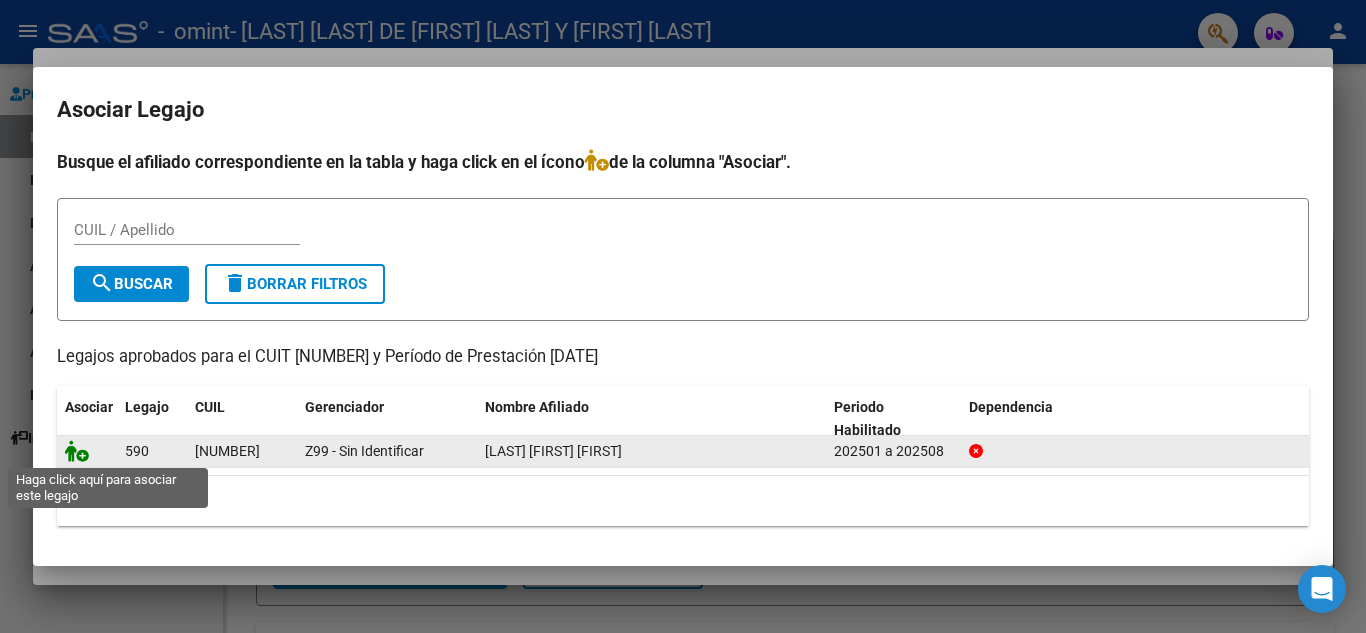 click 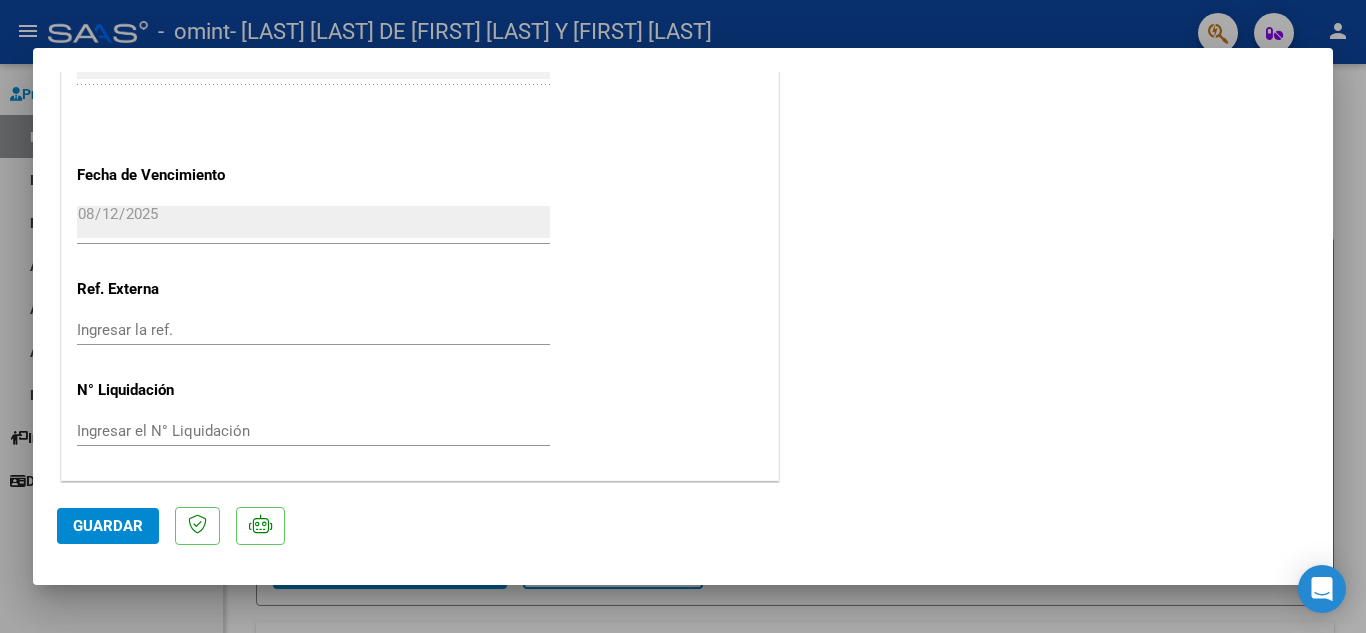 scroll, scrollTop: 1305, scrollLeft: 0, axis: vertical 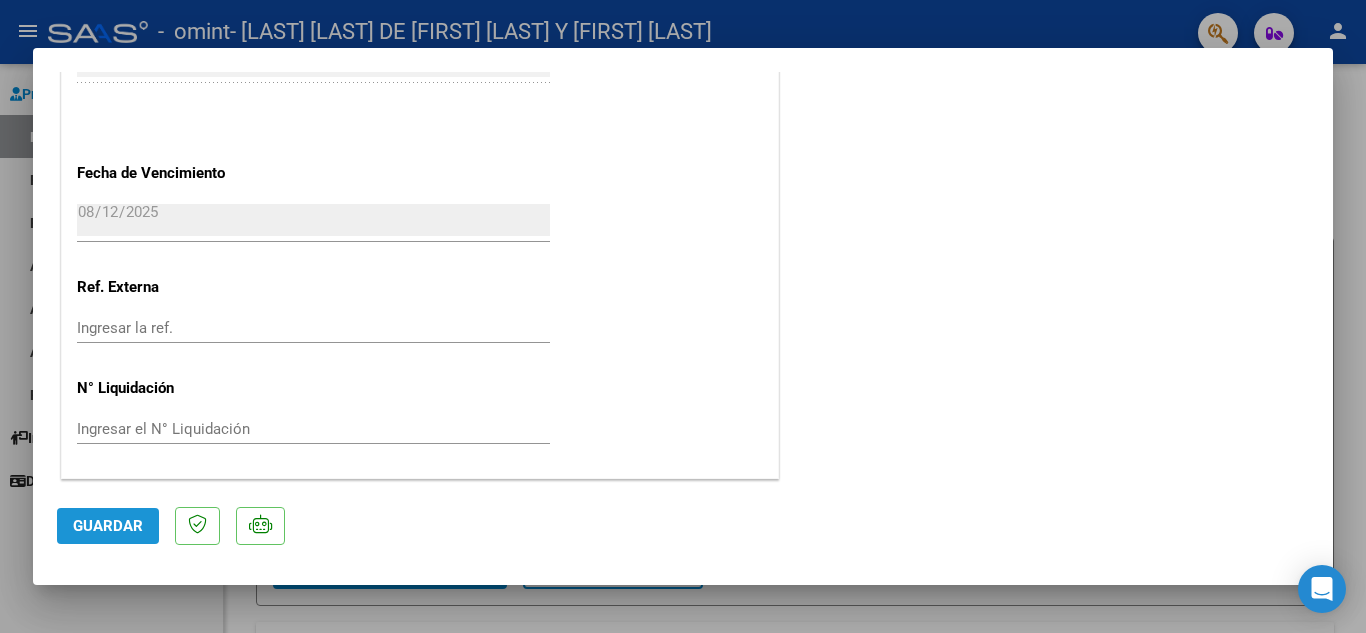 click on "Guardar" 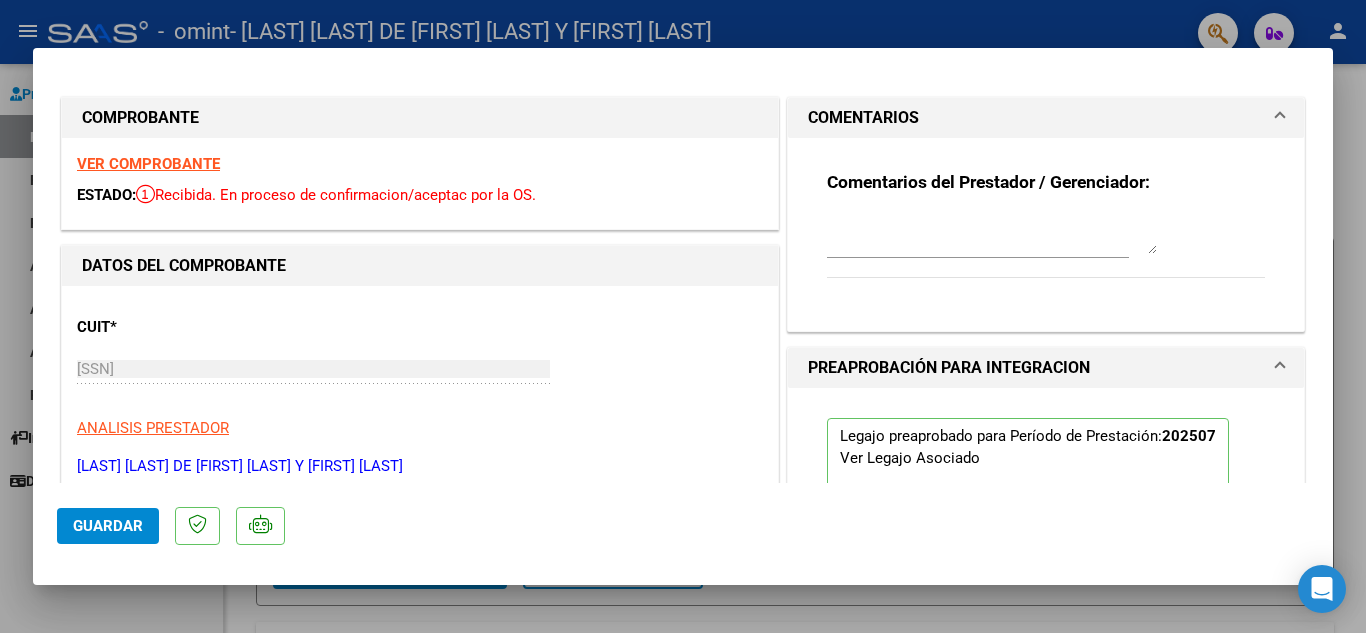 scroll, scrollTop: 0, scrollLeft: 0, axis: both 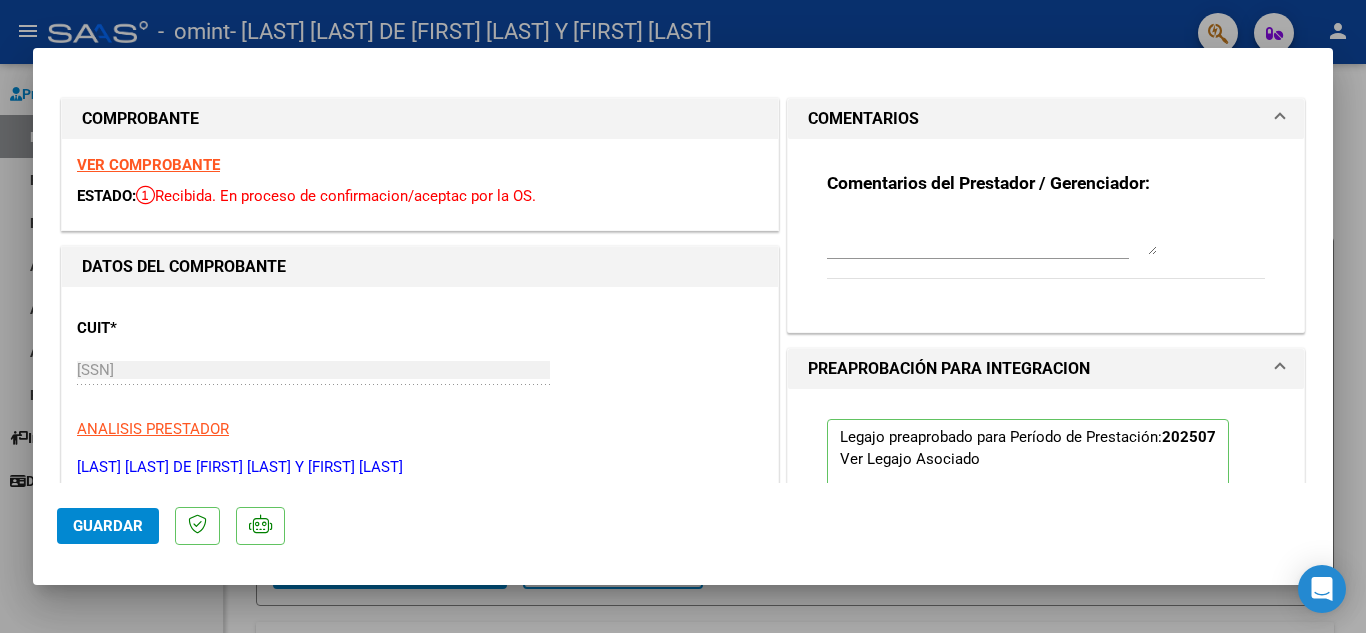 click on "Guardar" 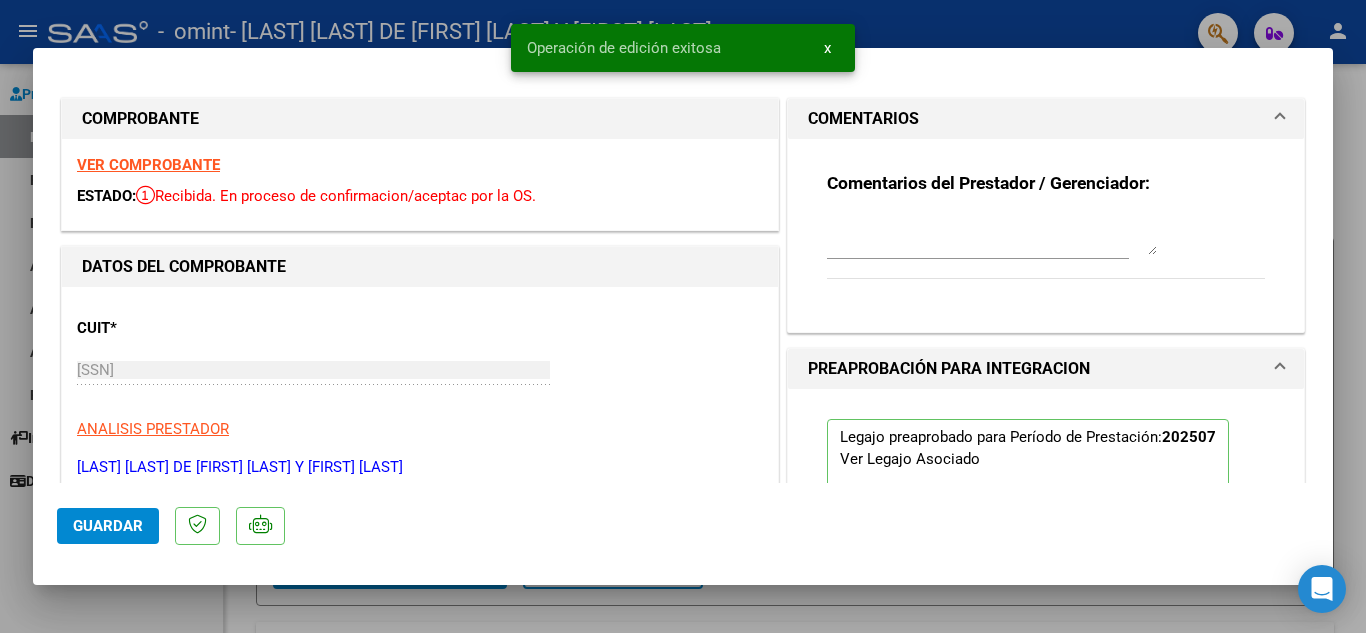 click at bounding box center [683, 316] 